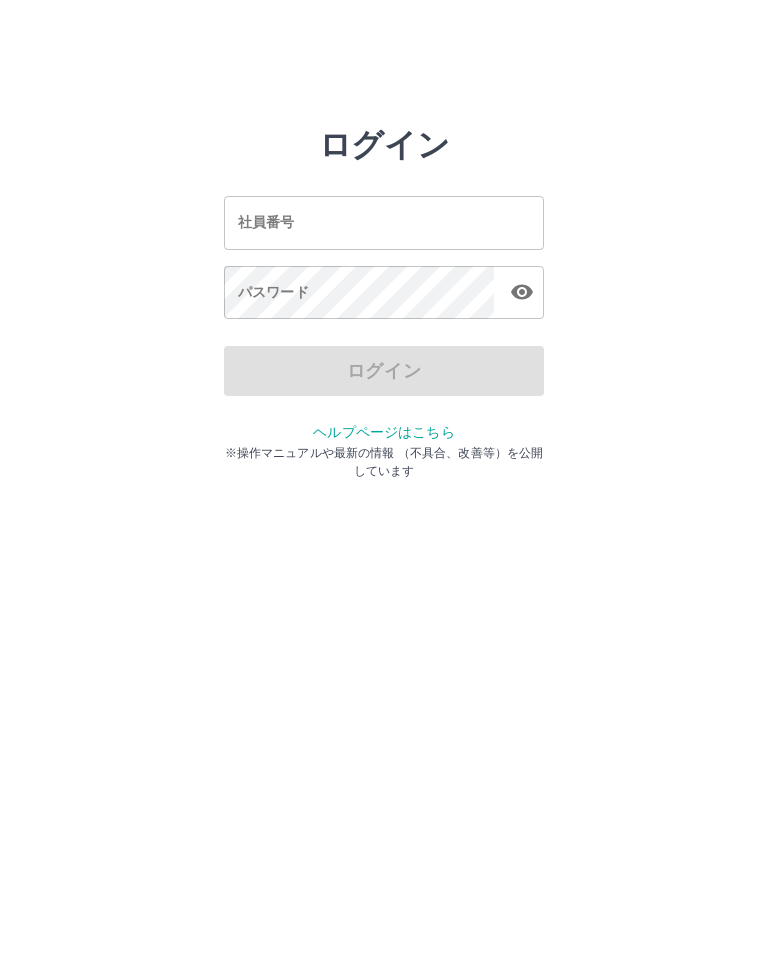 scroll, scrollTop: 0, scrollLeft: 0, axis: both 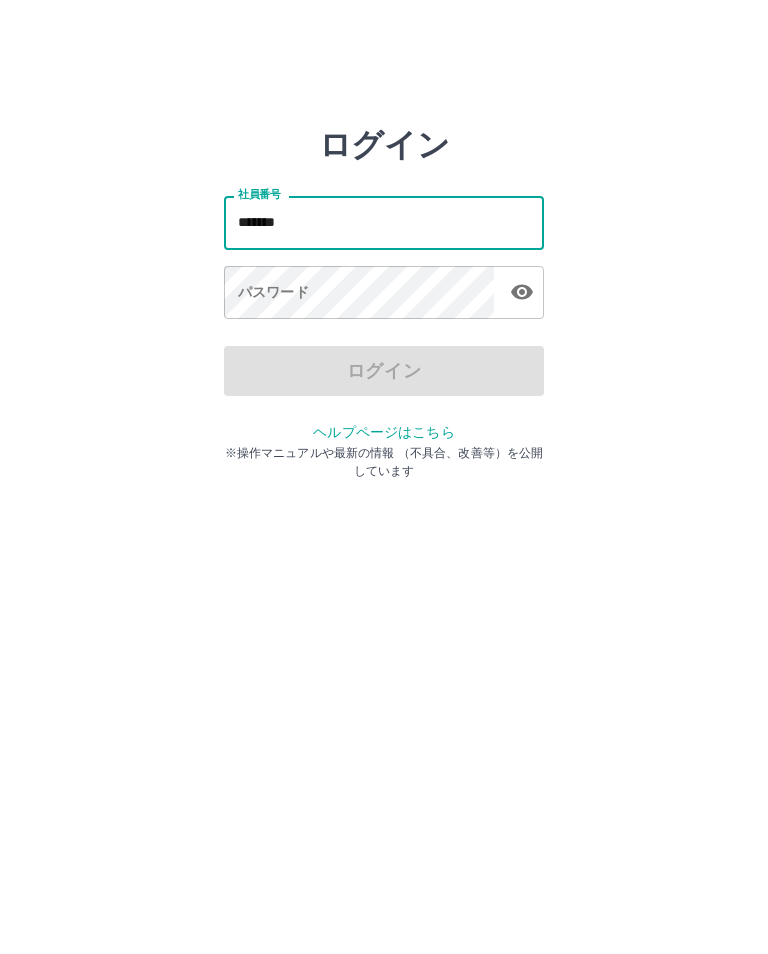 type on "*******" 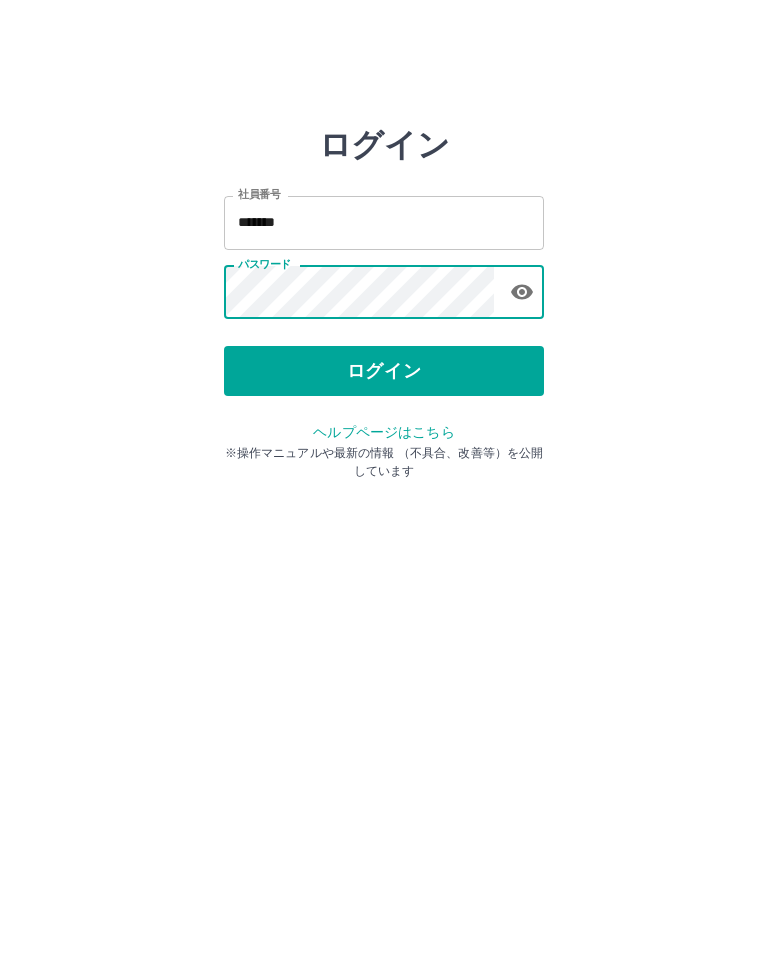 click on "ログイン" at bounding box center (384, 371) 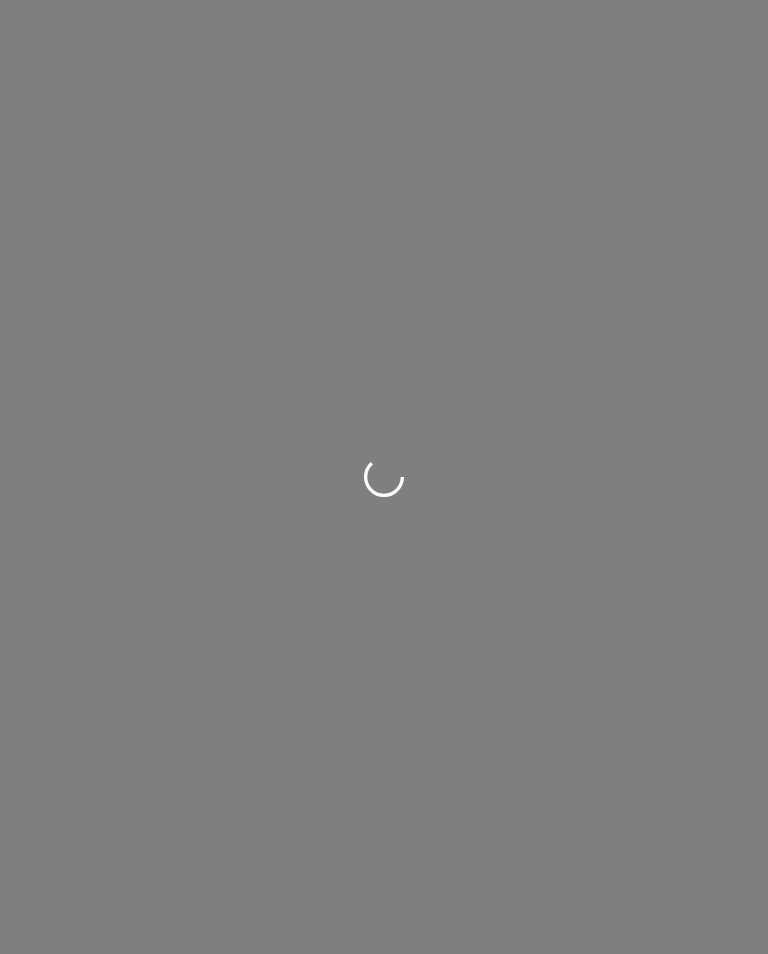 scroll, scrollTop: 0, scrollLeft: 0, axis: both 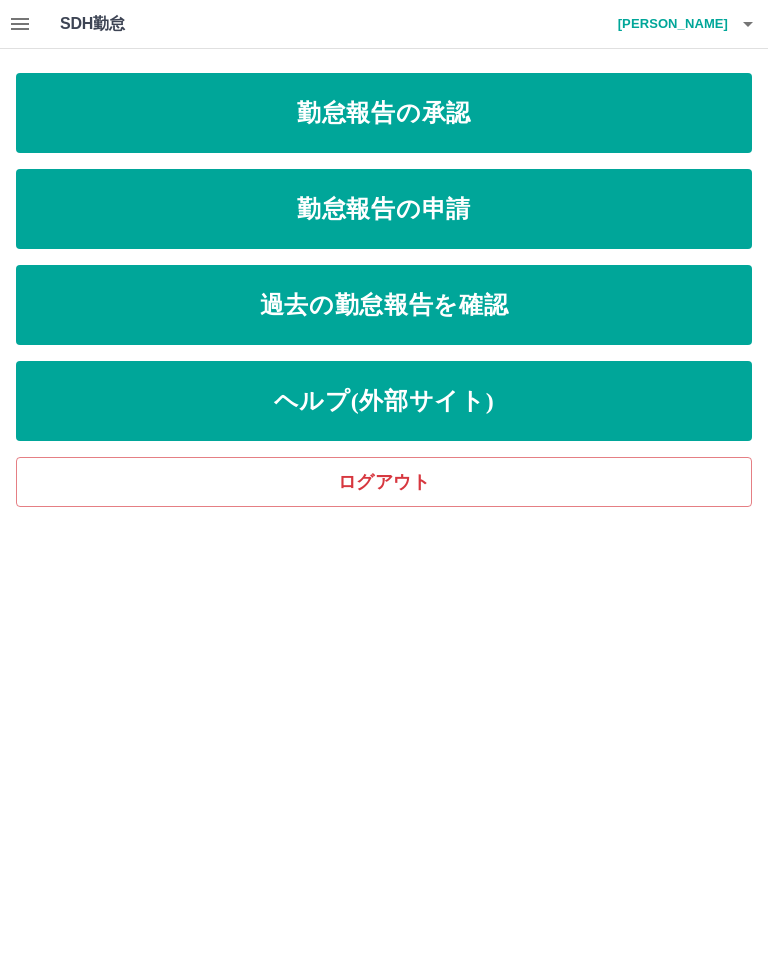 click on "勤怠報告の承認" at bounding box center [384, 113] 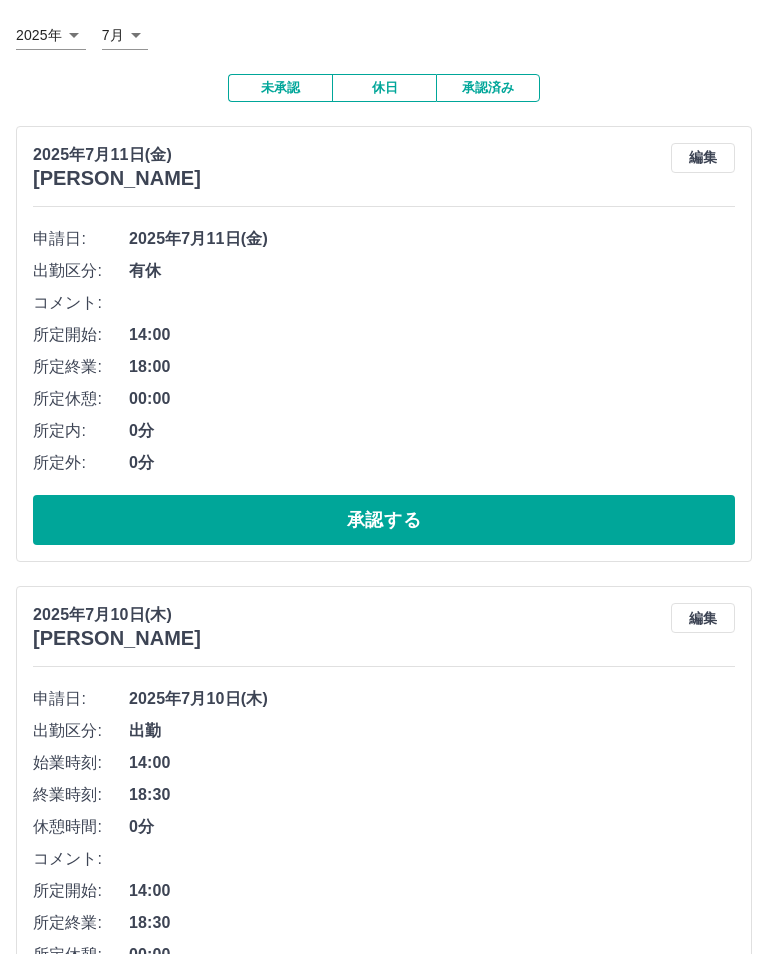 scroll, scrollTop: 115, scrollLeft: 0, axis: vertical 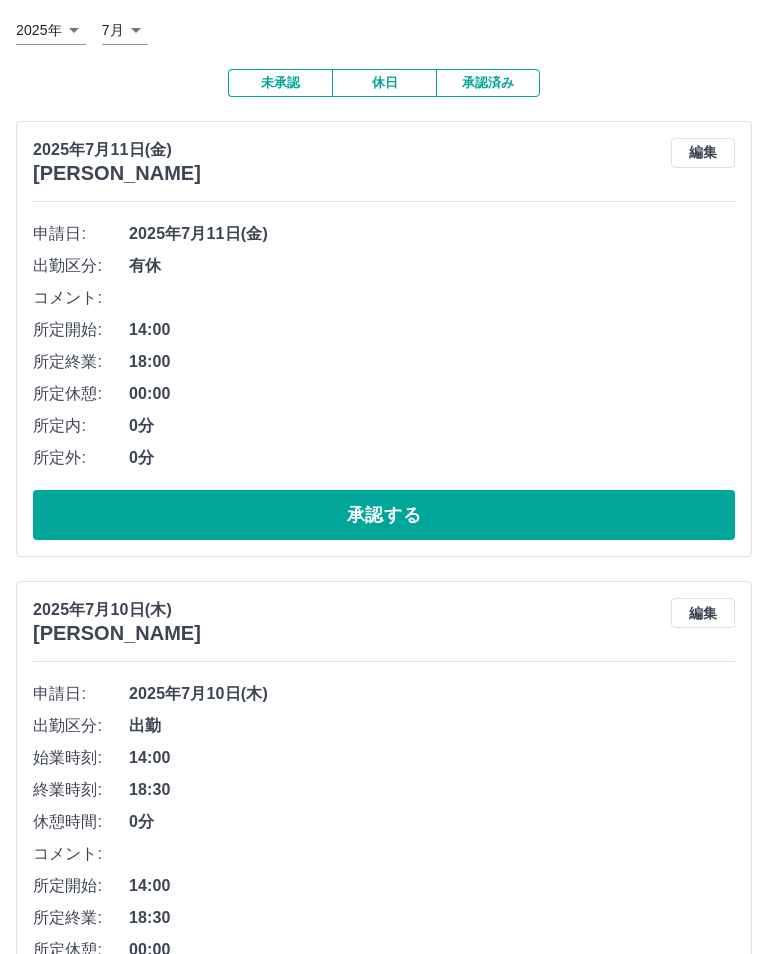 click on "承認する" at bounding box center [384, 515] 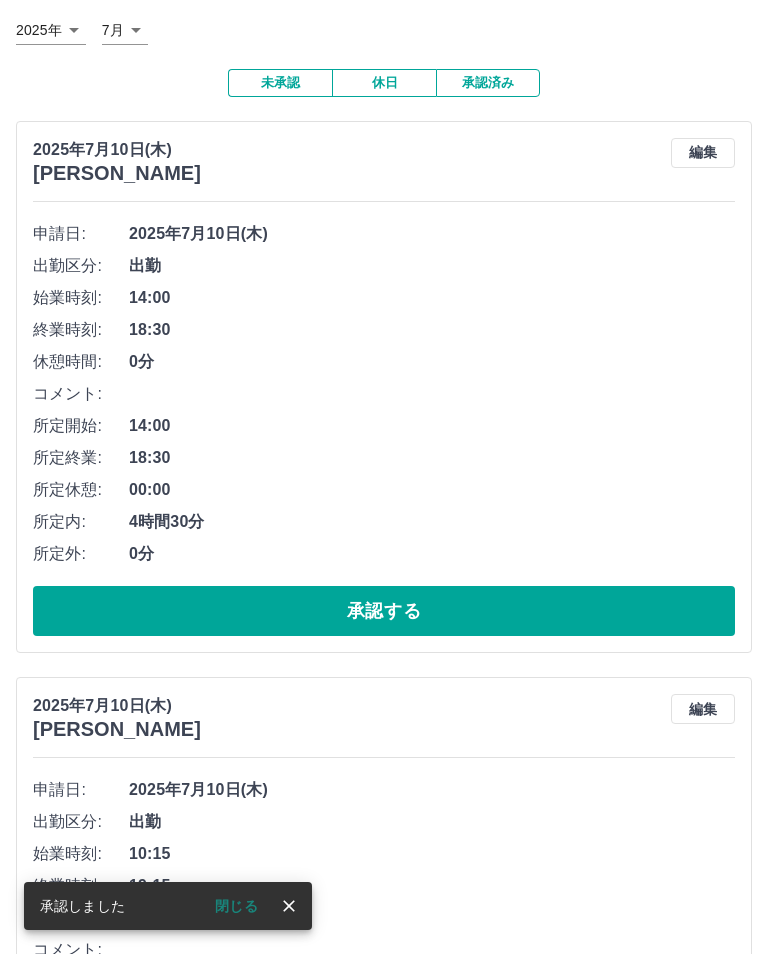 click on "承認する" at bounding box center [384, 611] 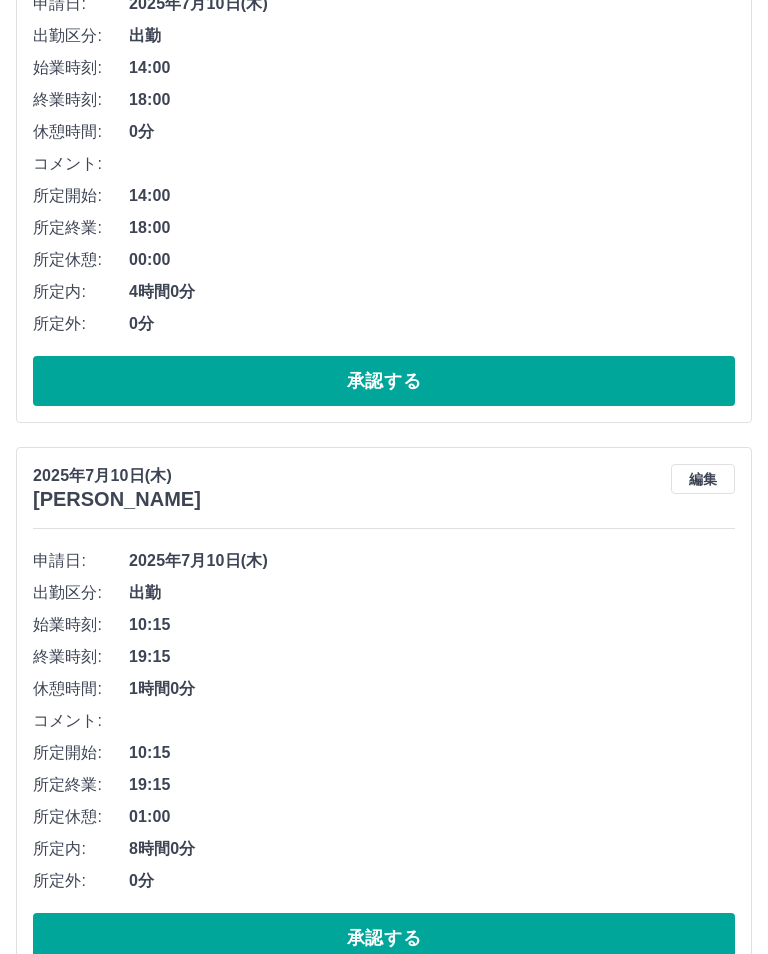 scroll, scrollTop: 904, scrollLeft: 0, axis: vertical 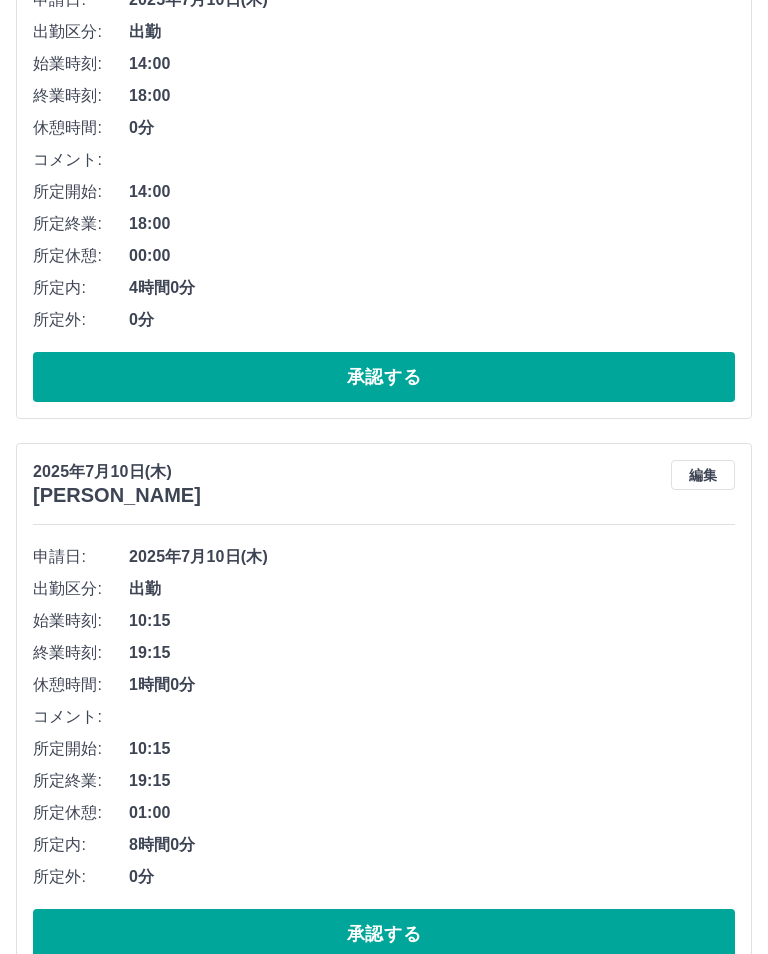 click on "承認する" at bounding box center (384, 935) 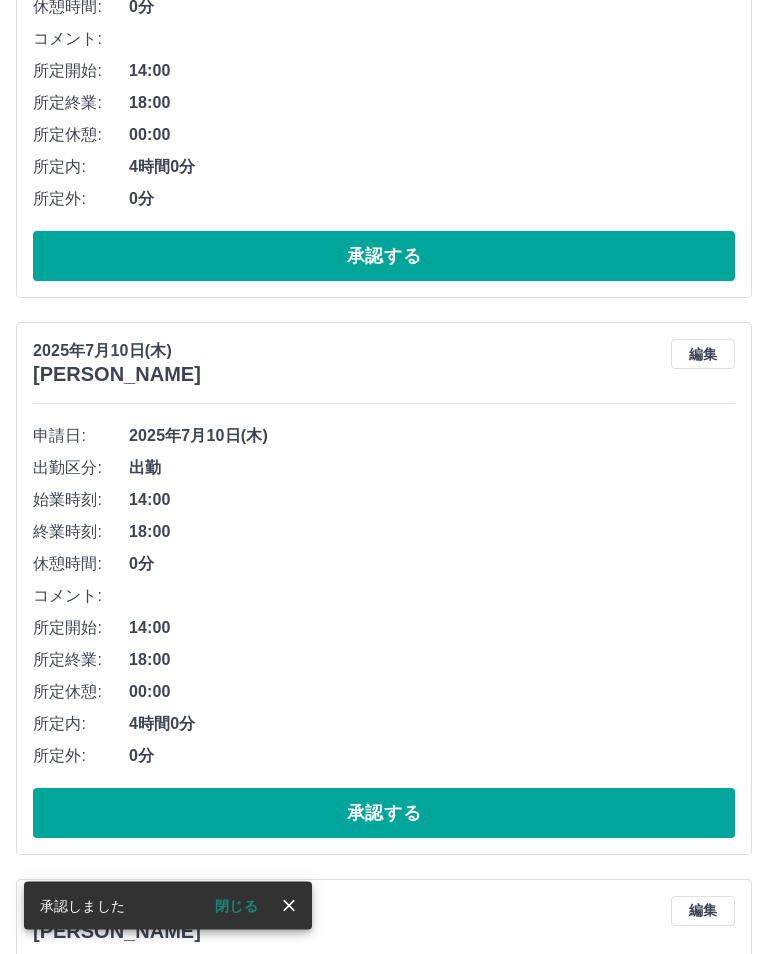 scroll, scrollTop: 1024, scrollLeft: 0, axis: vertical 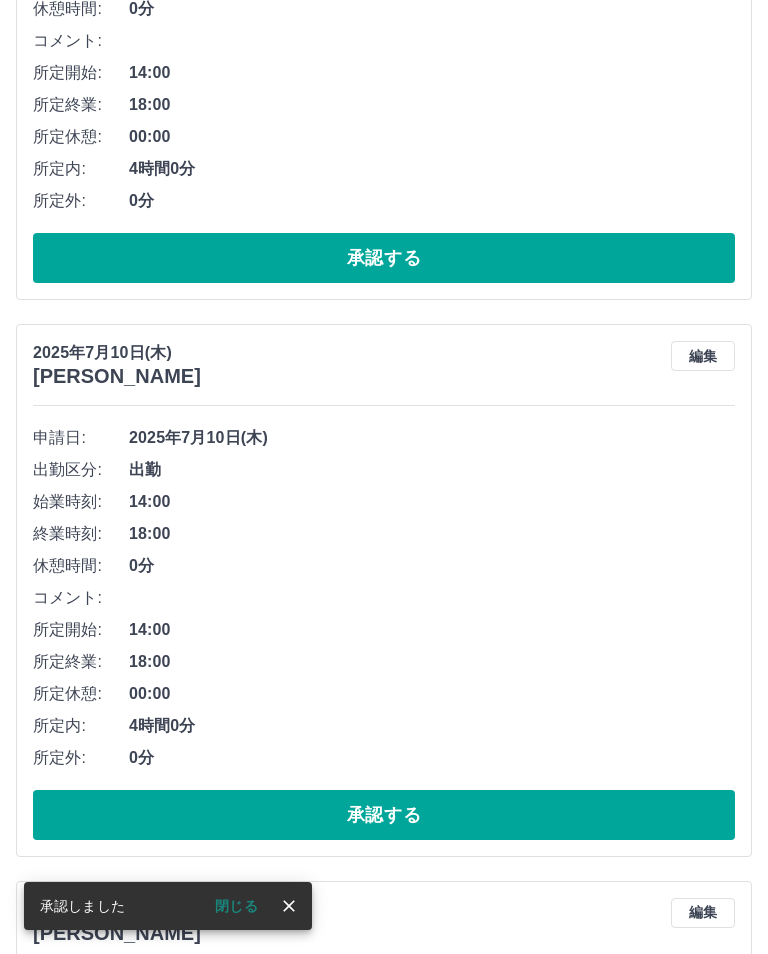 click on "承認する" at bounding box center [384, 815] 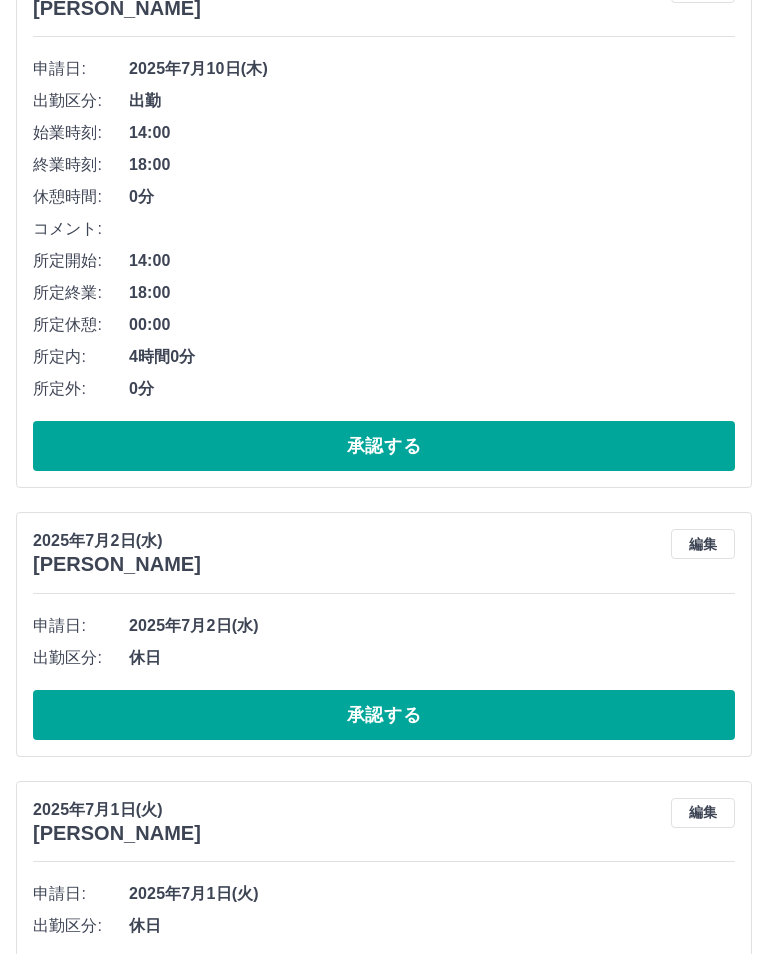 scroll, scrollTop: 896, scrollLeft: 0, axis: vertical 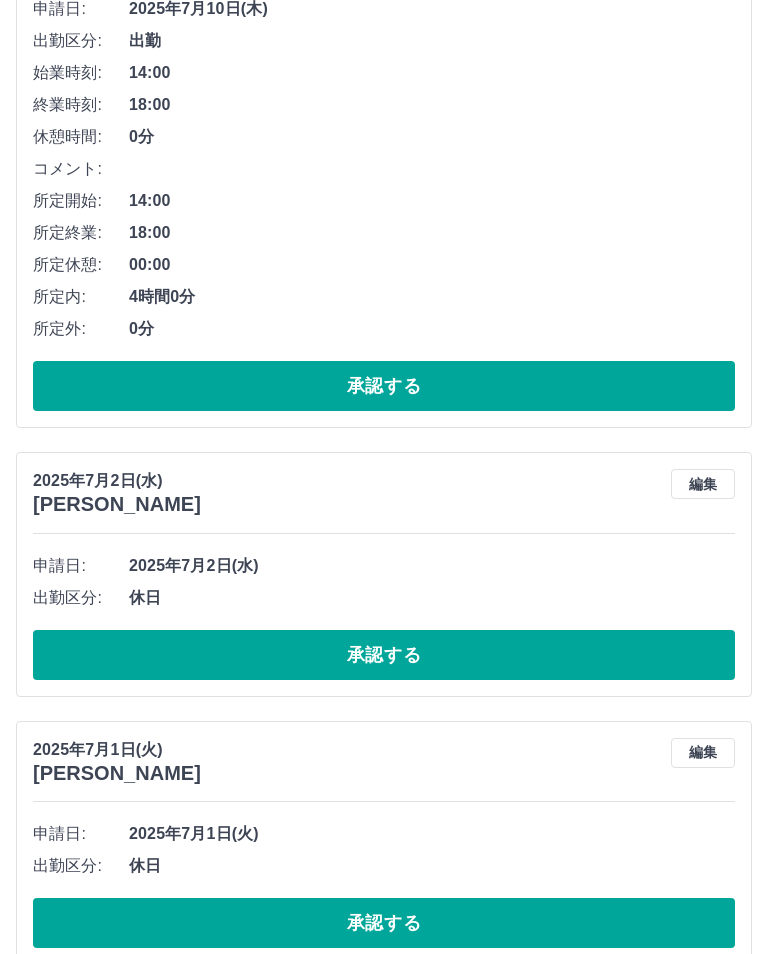 click on "承認する" at bounding box center (384, 655) 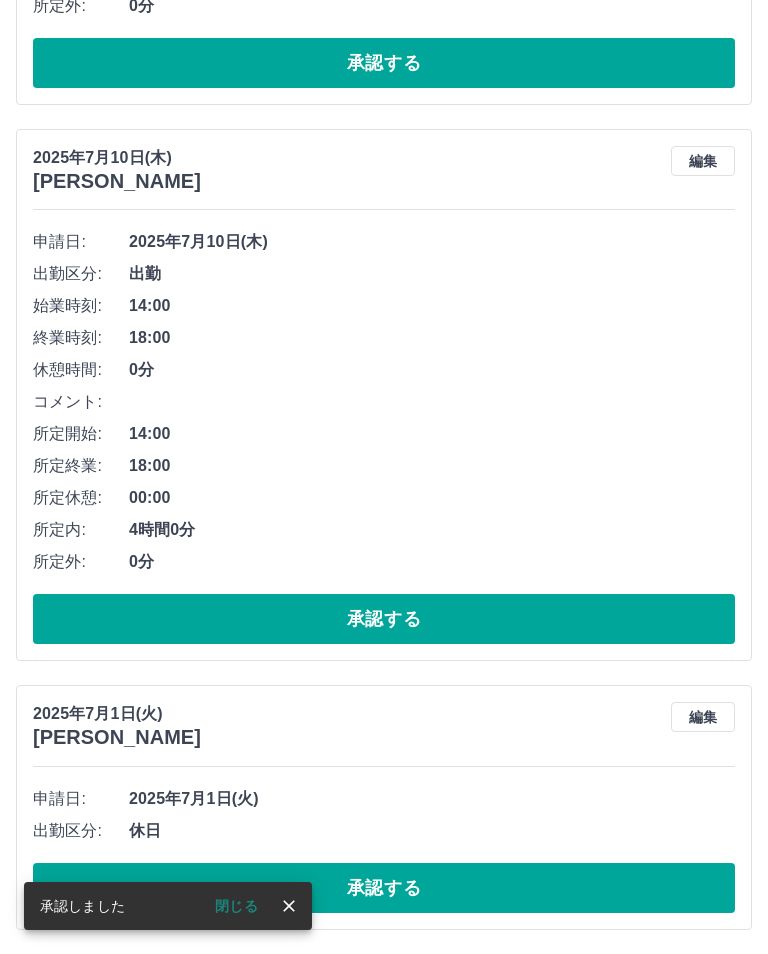 scroll, scrollTop: 628, scrollLeft: 0, axis: vertical 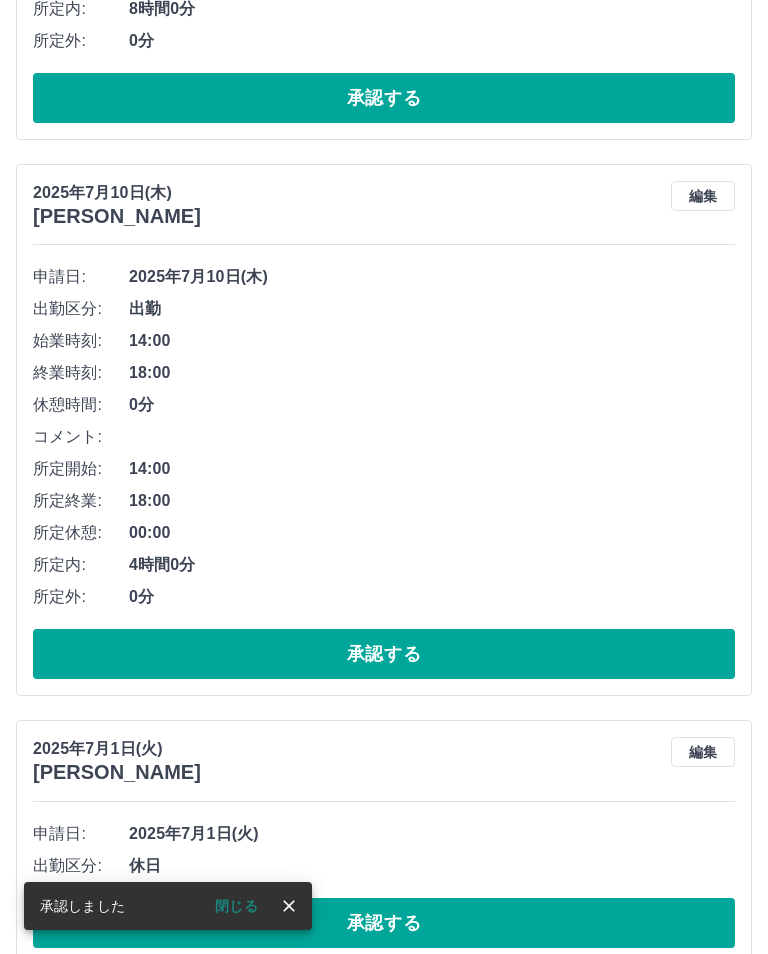 click on "承認する" at bounding box center (384, 923) 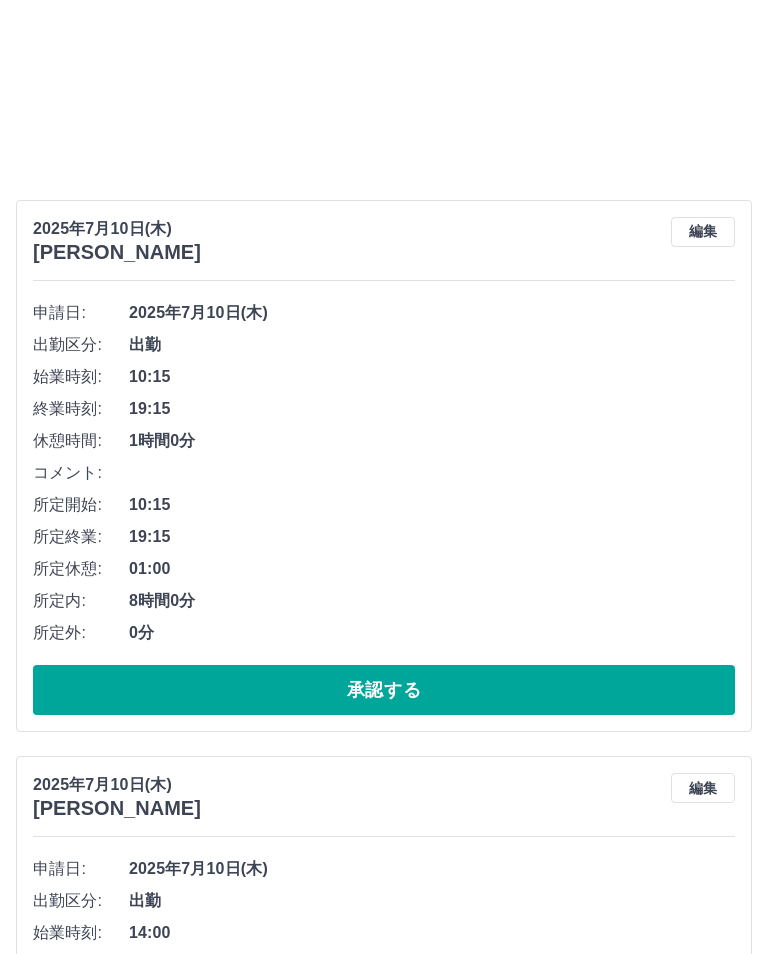 scroll, scrollTop: 0, scrollLeft: 0, axis: both 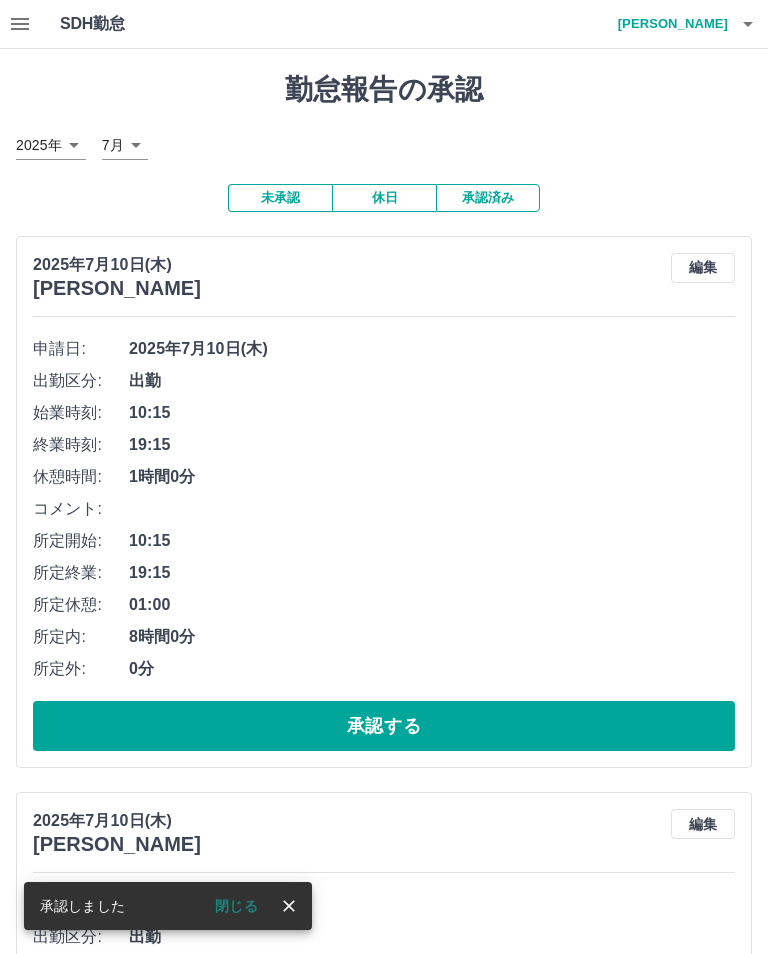 click on "承認する" at bounding box center (384, 726) 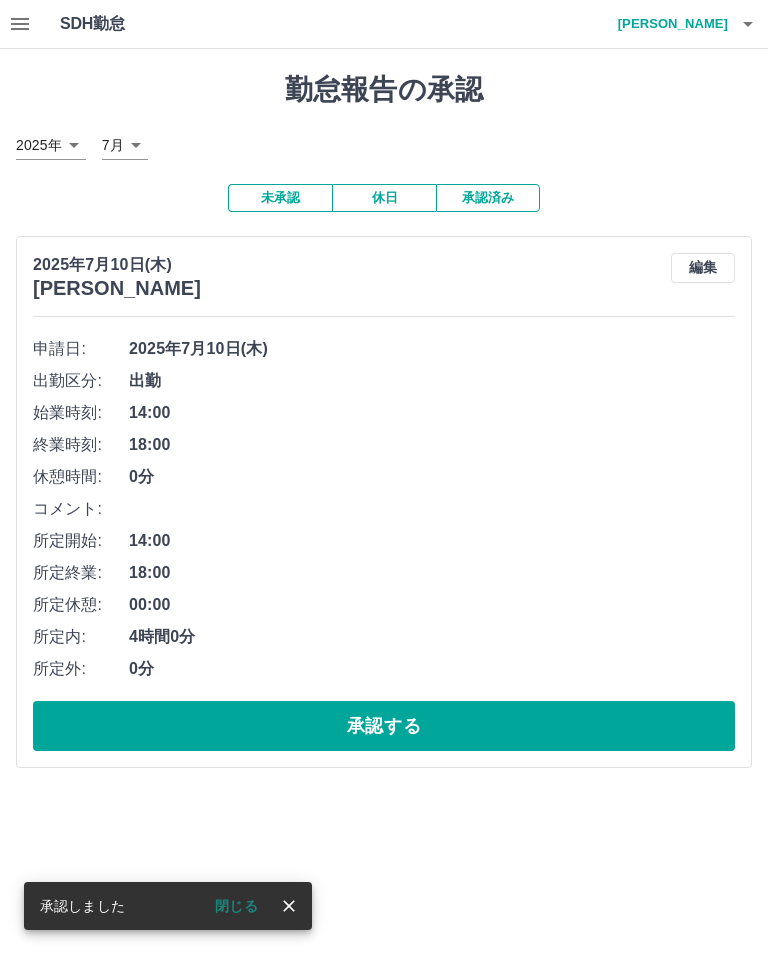 click on "承認済み" at bounding box center [488, 198] 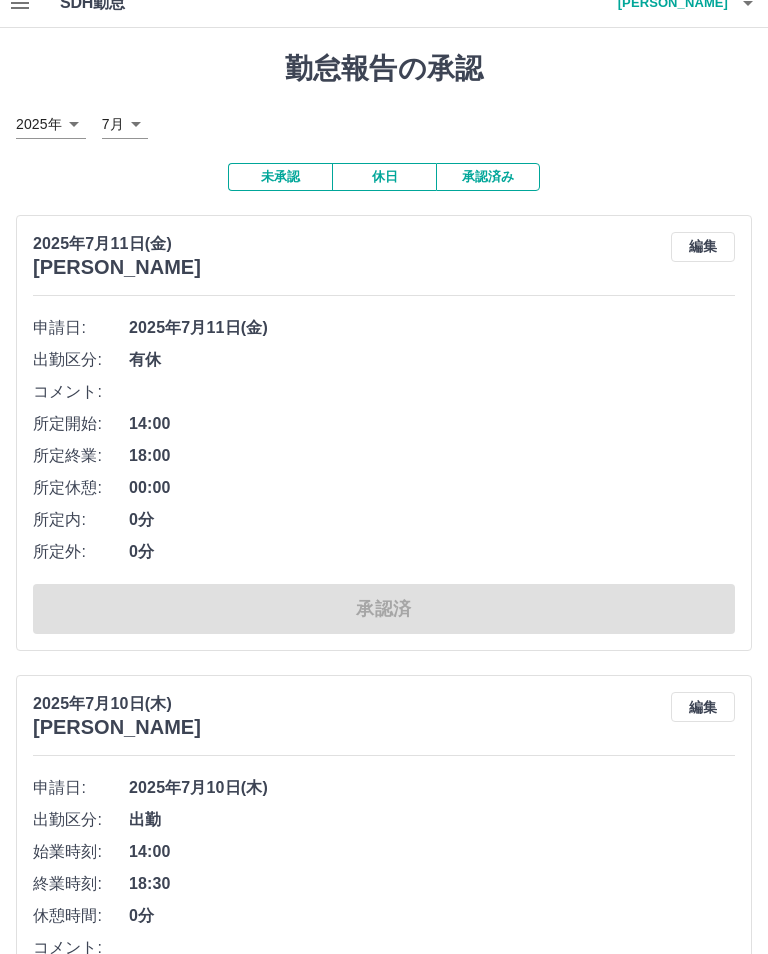 scroll, scrollTop: 0, scrollLeft: 0, axis: both 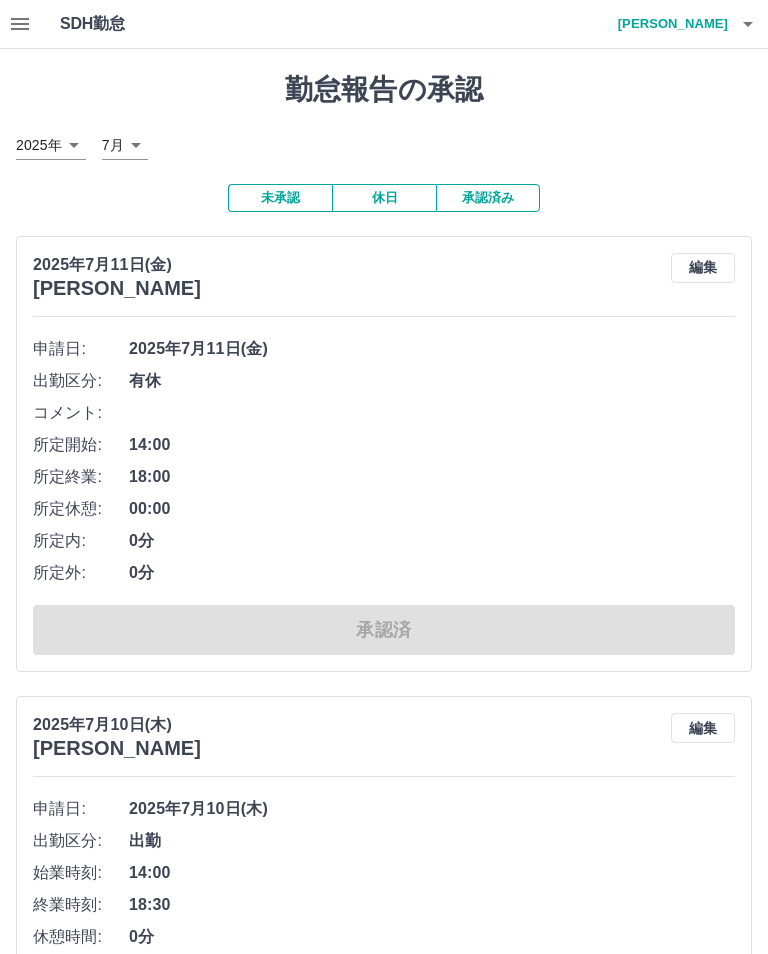 click on "小川　礼子" at bounding box center (668, 24) 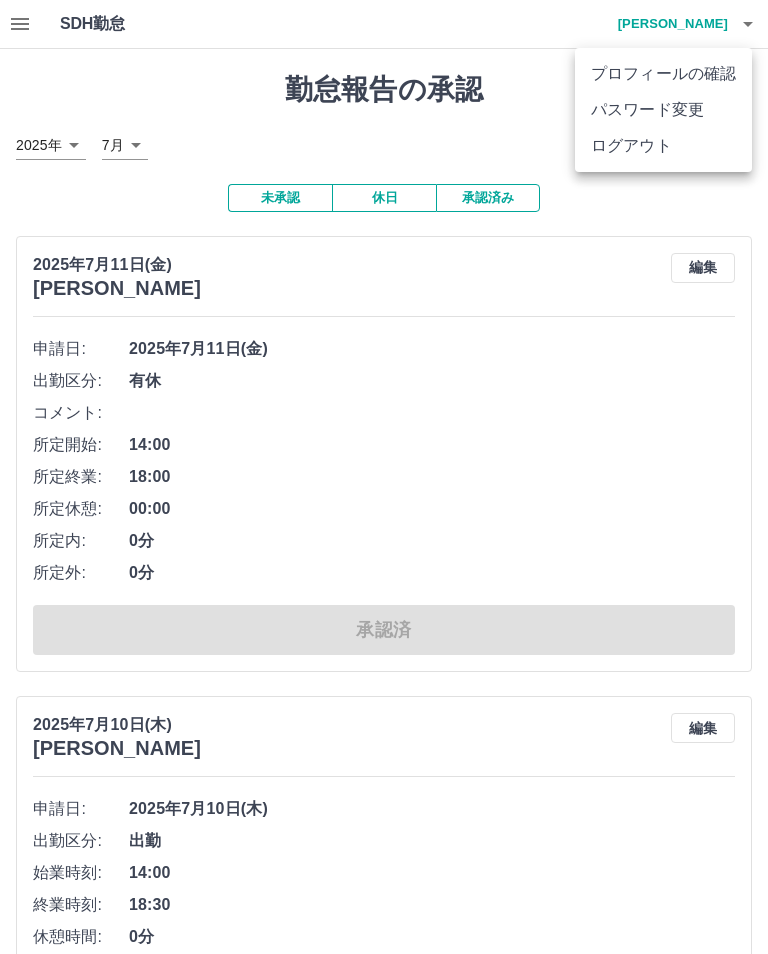 click on "ログアウト" at bounding box center [663, 146] 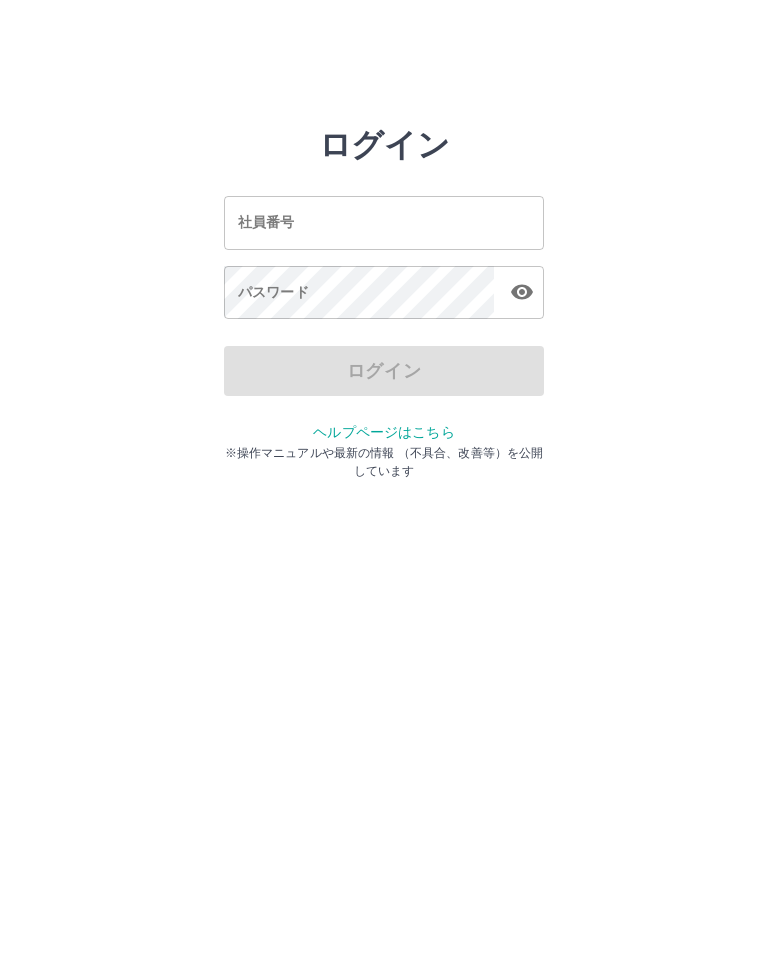 scroll, scrollTop: 0, scrollLeft: 0, axis: both 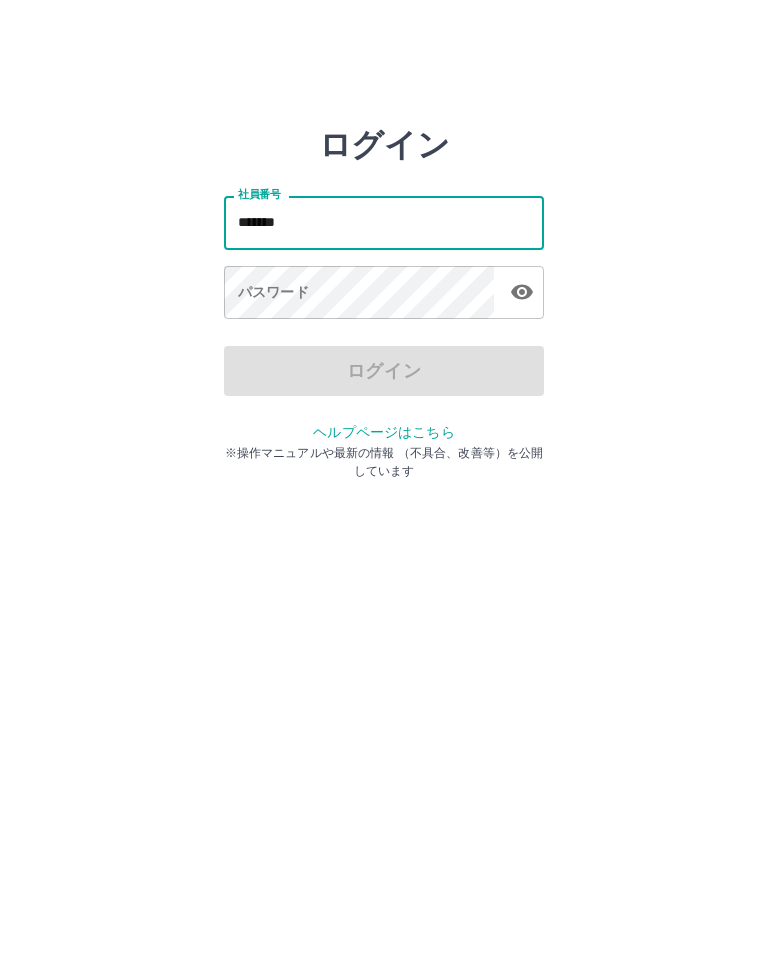 type on "*******" 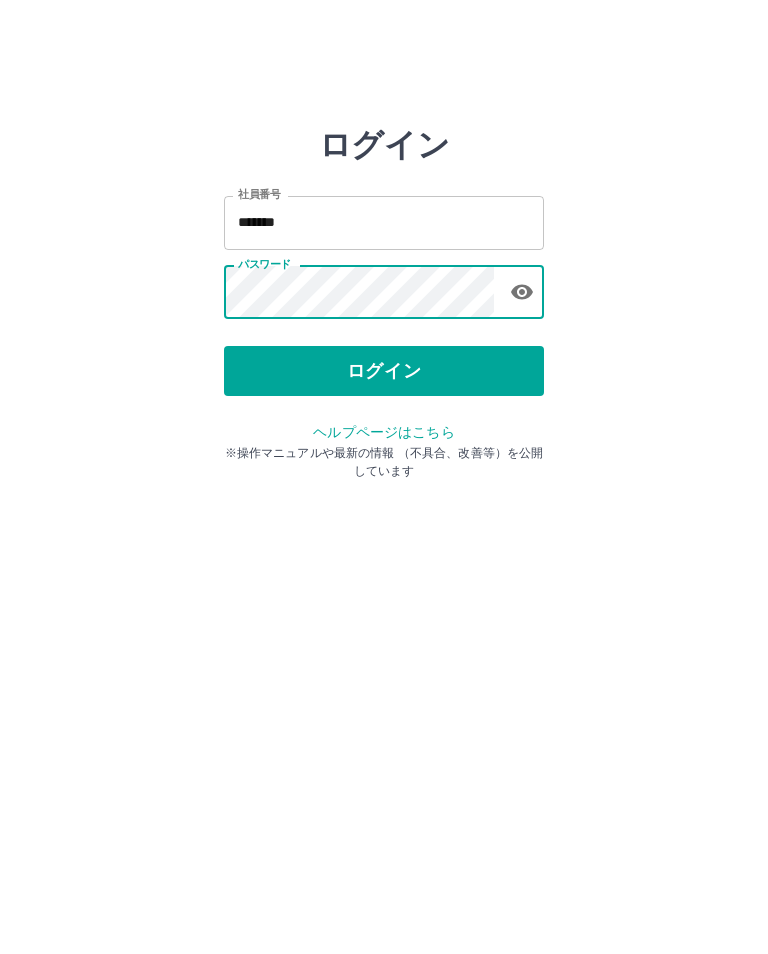 click on "ログイン" at bounding box center [384, 371] 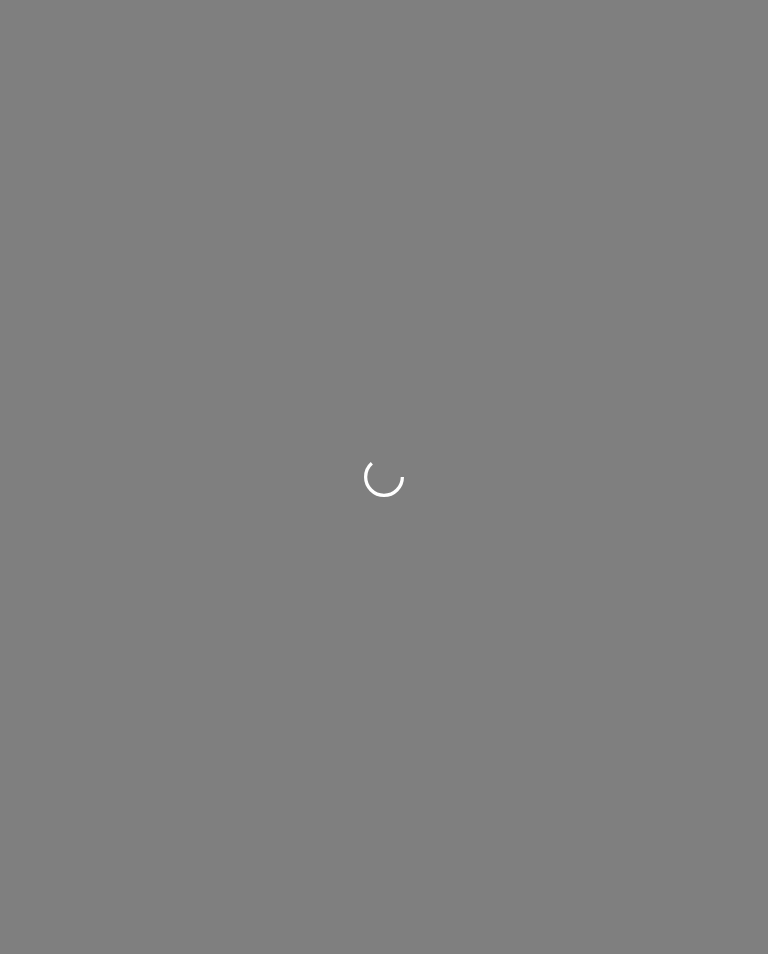 scroll, scrollTop: 0, scrollLeft: 0, axis: both 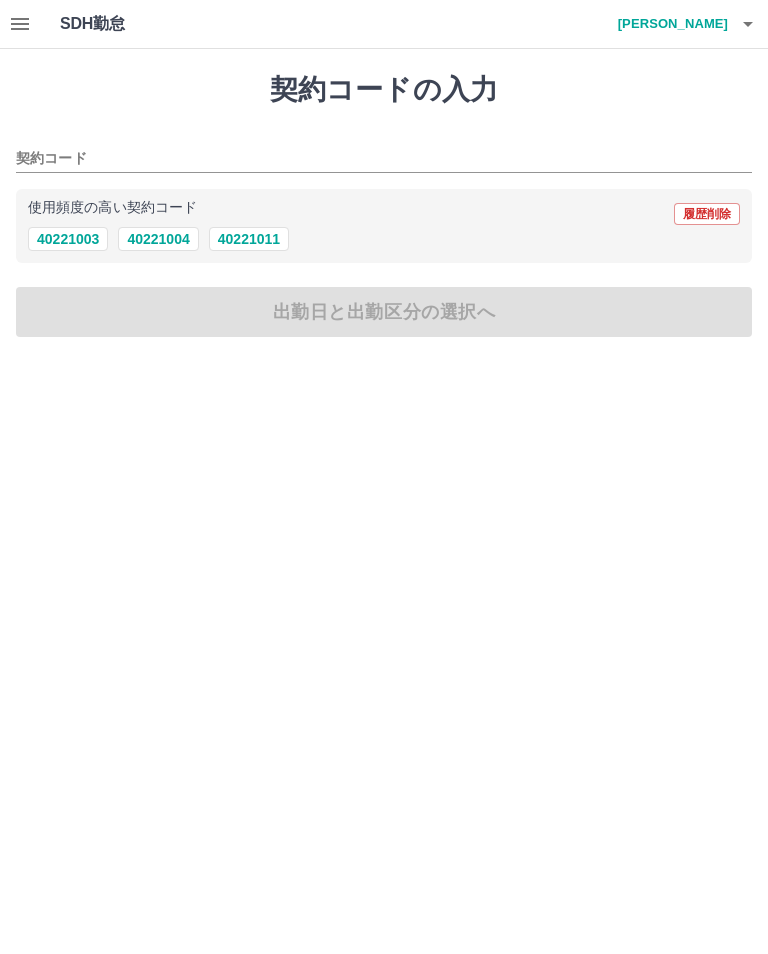 click on "40221004" at bounding box center (158, 239) 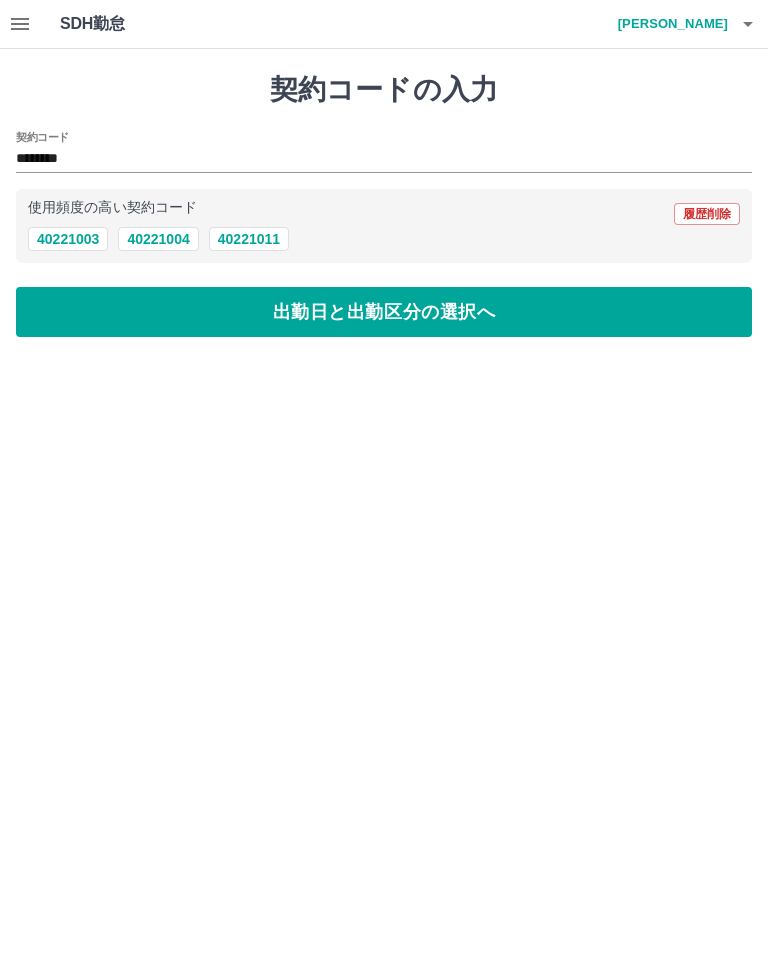 click on "出勤日と出勤区分の選択へ" at bounding box center [384, 312] 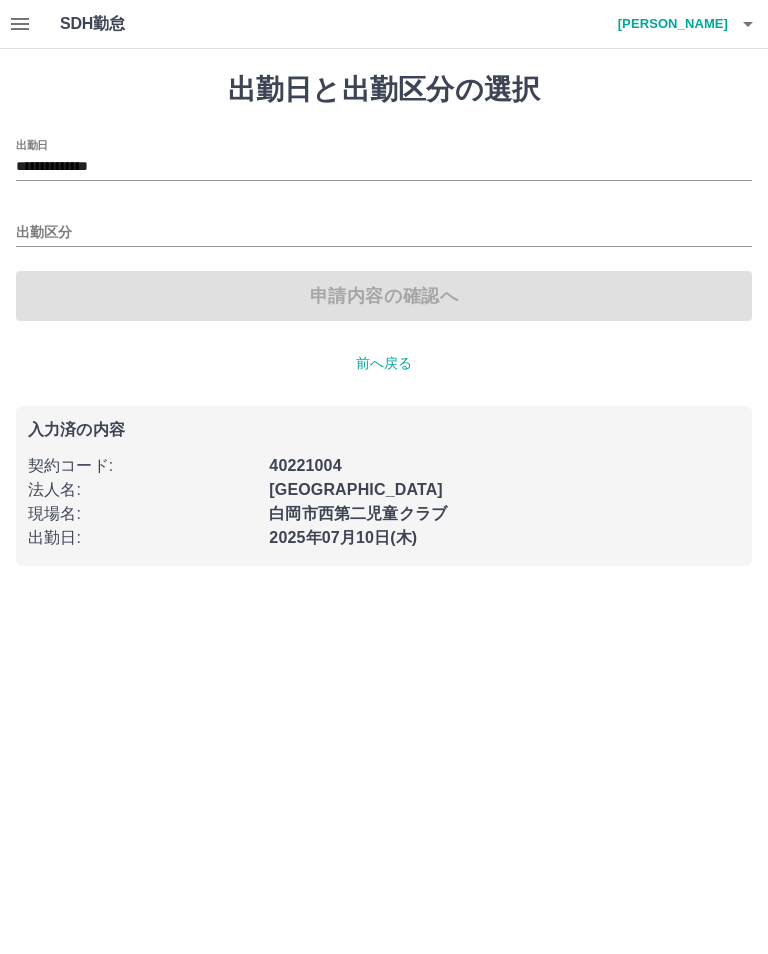 click on "出勤区分" at bounding box center (384, 233) 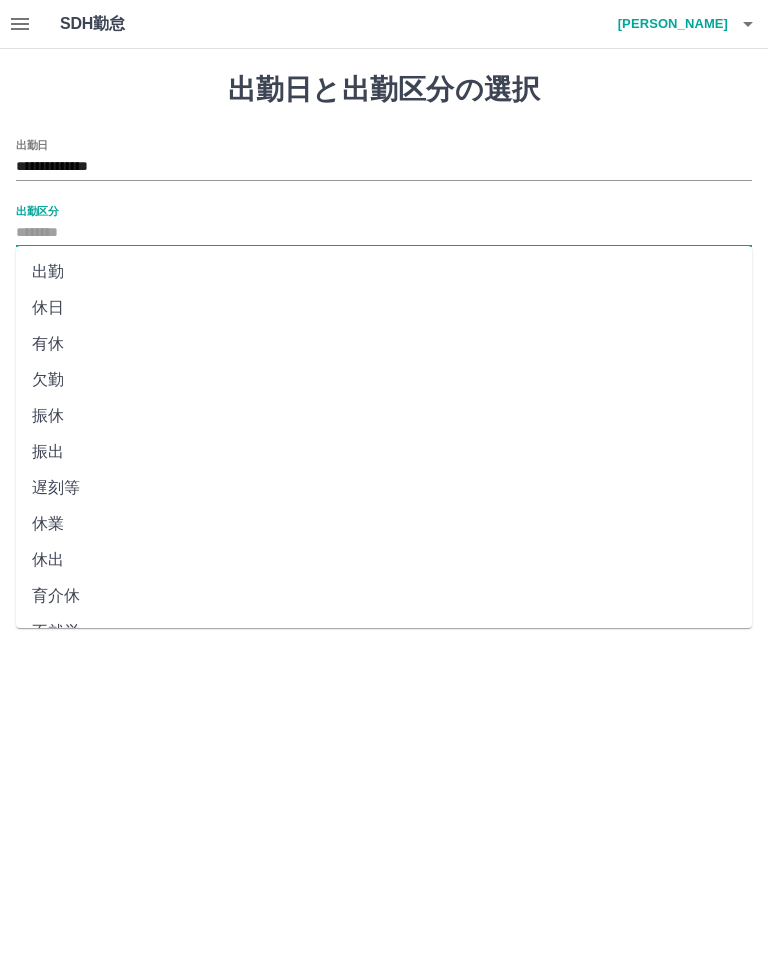 click on "出勤" at bounding box center (384, 272) 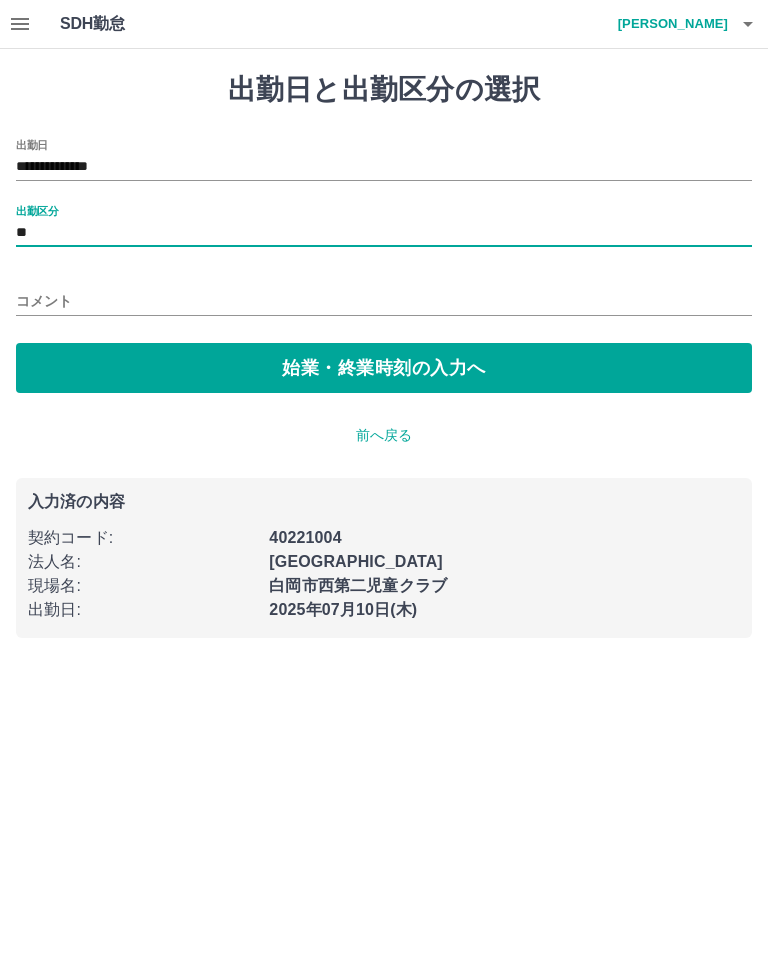 click on "始業・終業時刻の入力へ" at bounding box center [384, 368] 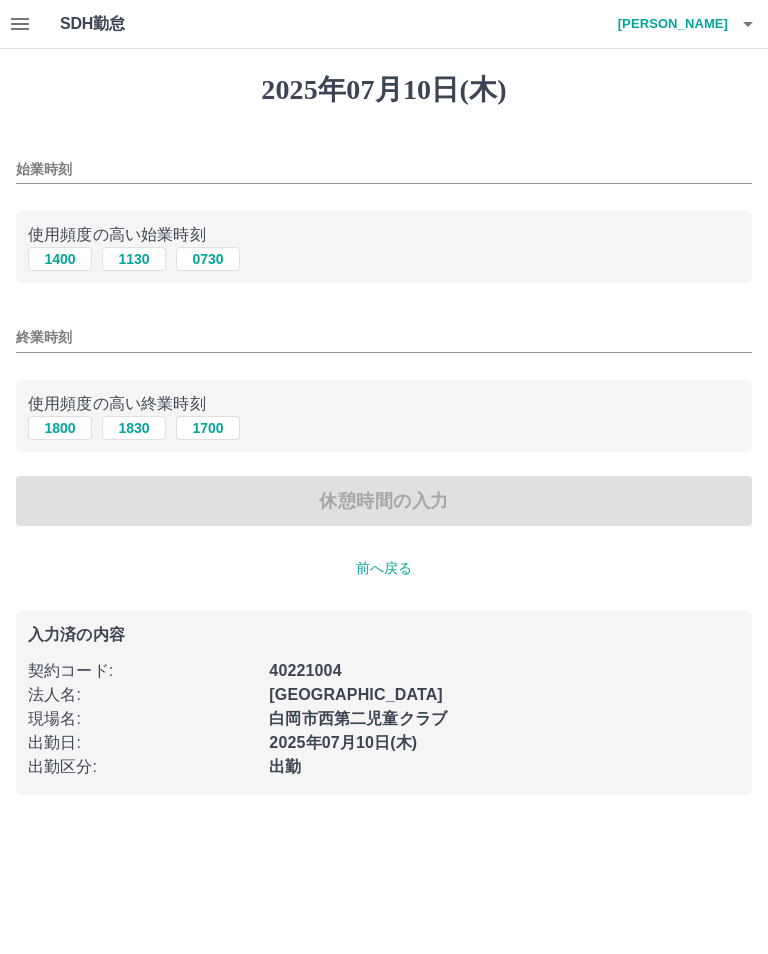 click on "1400" at bounding box center [60, 259] 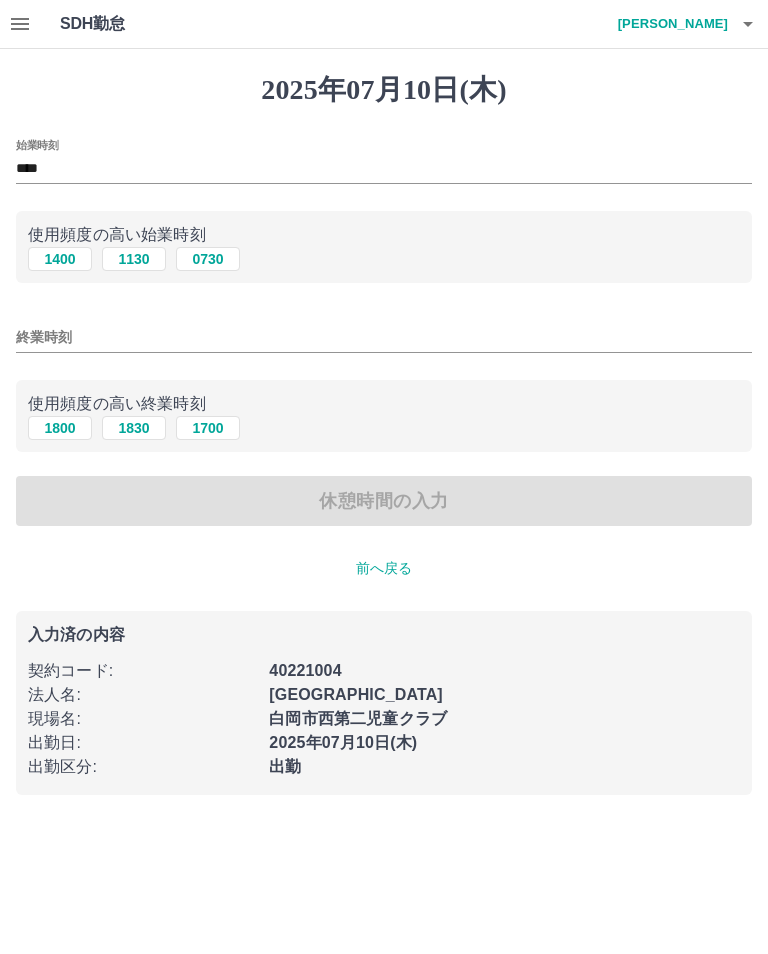 click on "1800" at bounding box center [60, 428] 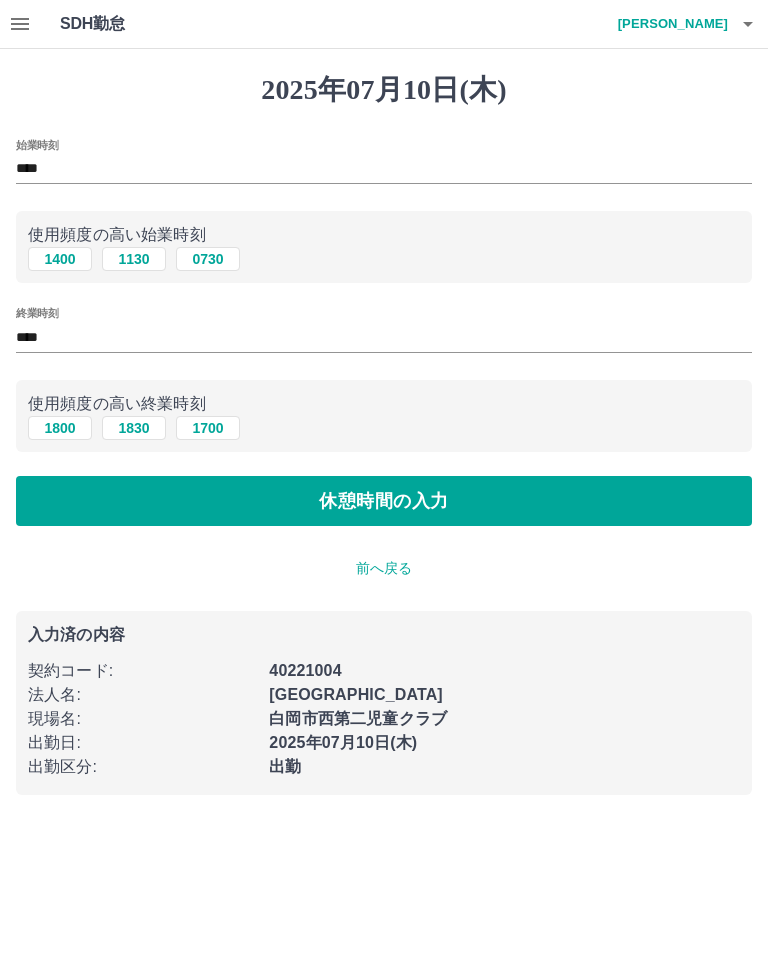click on "休憩時間の入力" at bounding box center (384, 501) 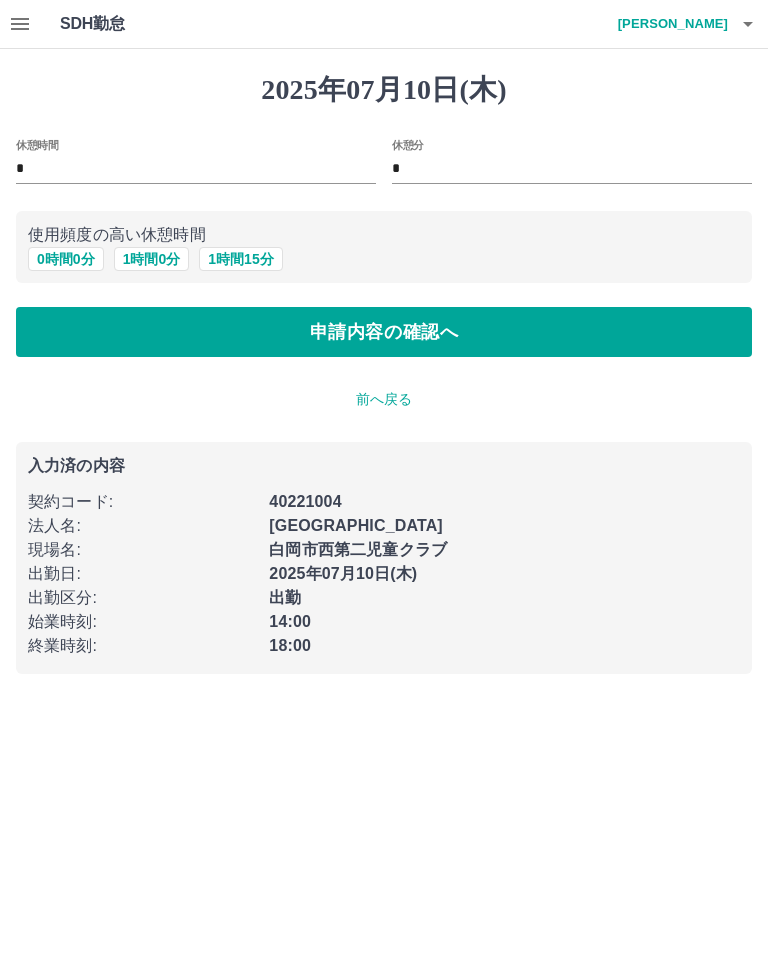 click on "申請内容の確認へ" at bounding box center (384, 332) 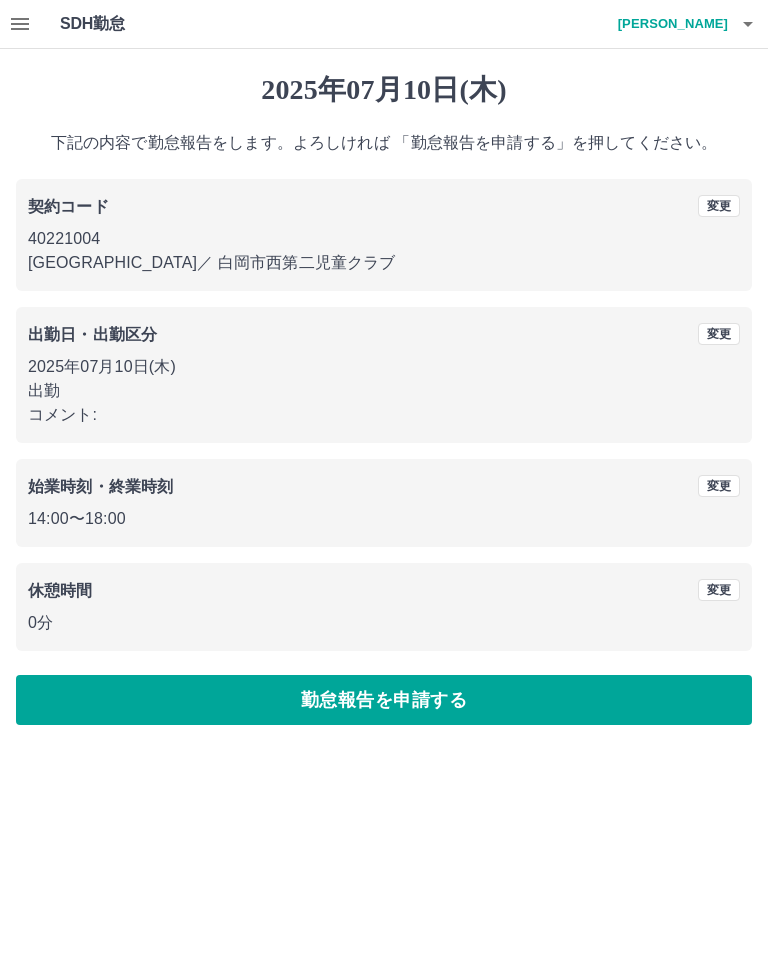 click on "勤怠報告を申請する" at bounding box center (384, 700) 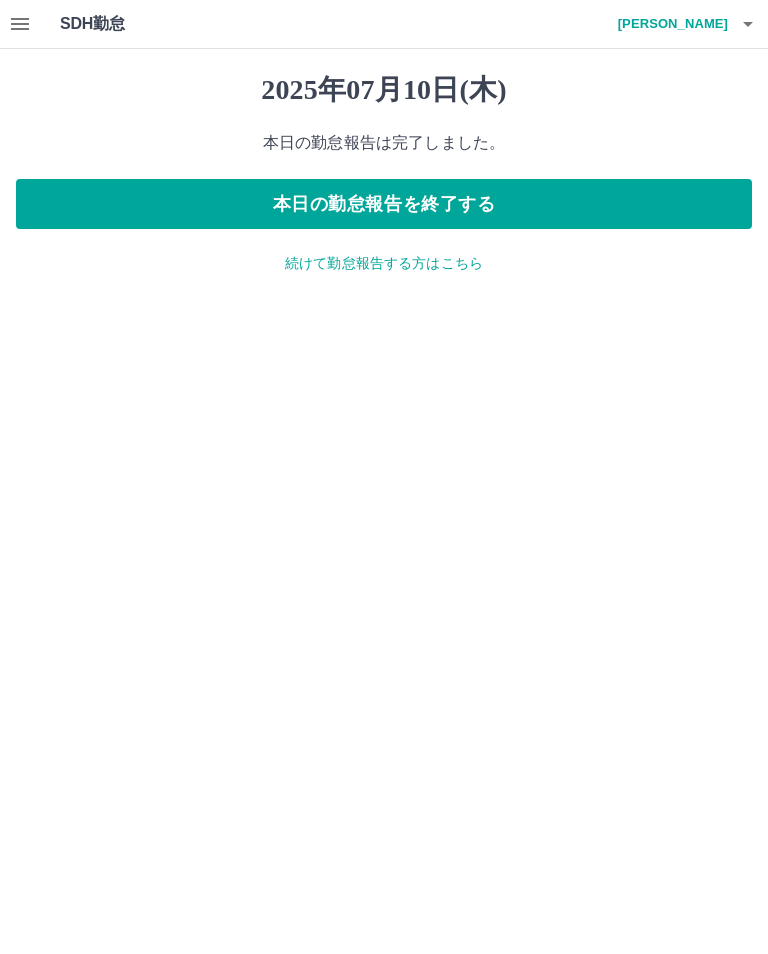 click on "松本　洋子" at bounding box center [668, 24] 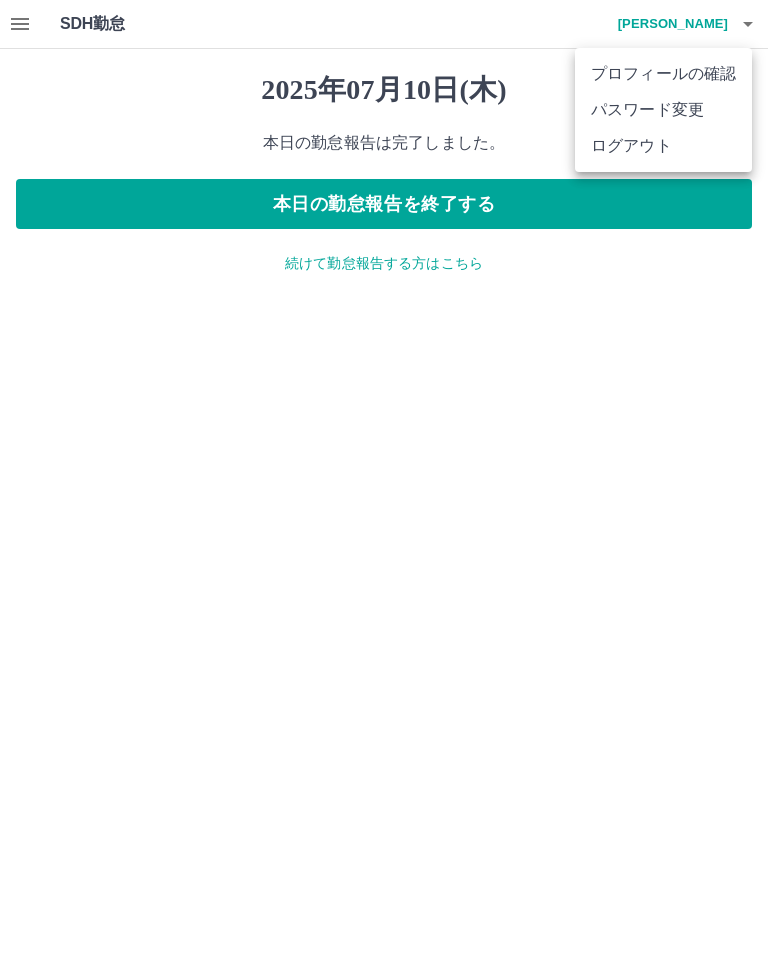 click at bounding box center [384, 477] 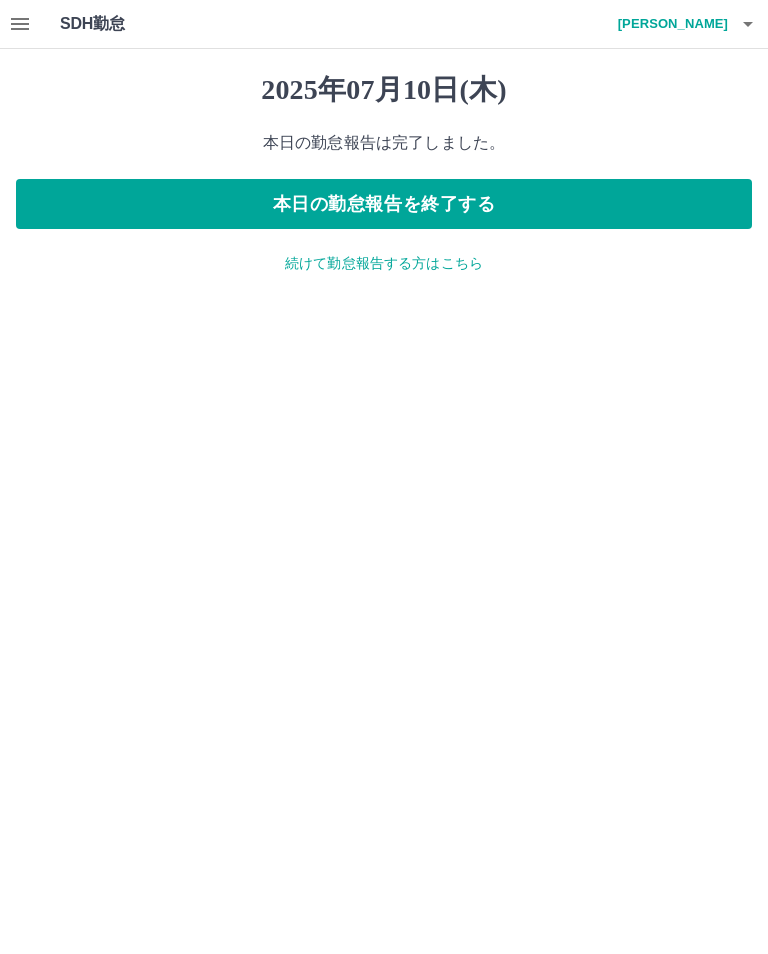 click on "本日の勤怠報告を終了する" at bounding box center (384, 204) 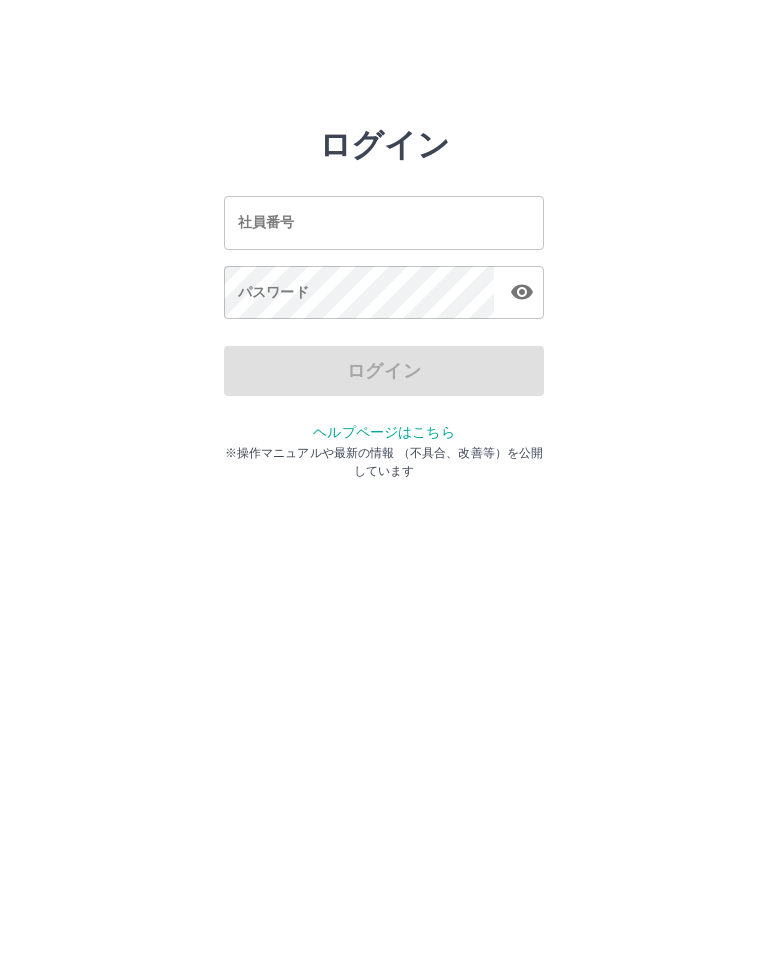 scroll, scrollTop: 0, scrollLeft: 0, axis: both 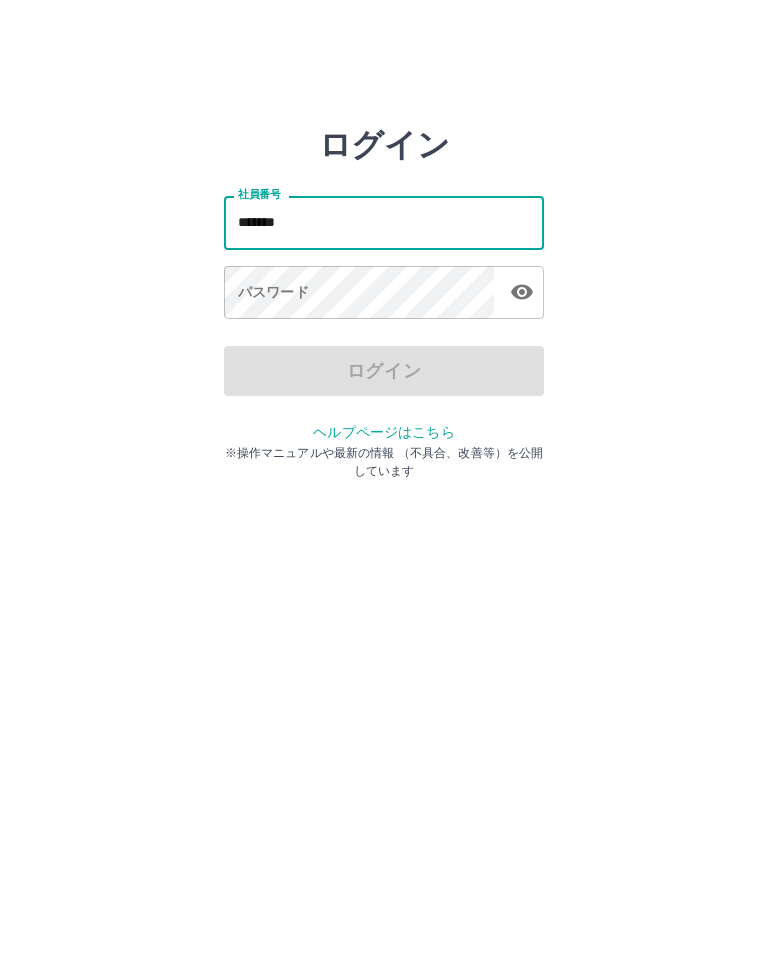 type on "*******" 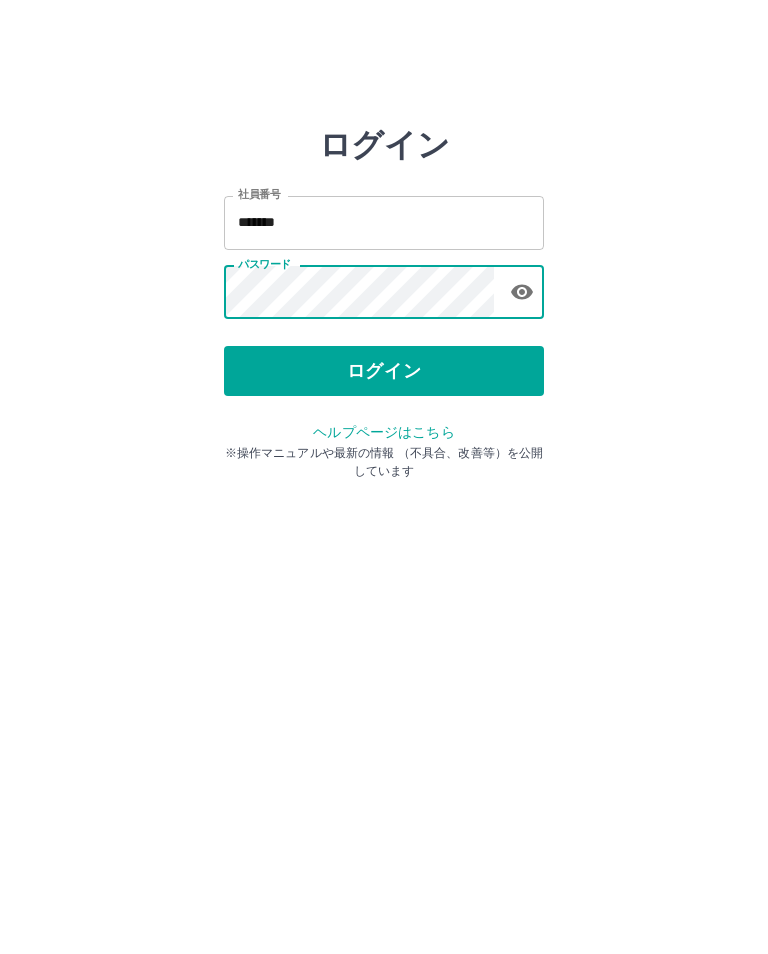 click on "ログイン" at bounding box center (384, 371) 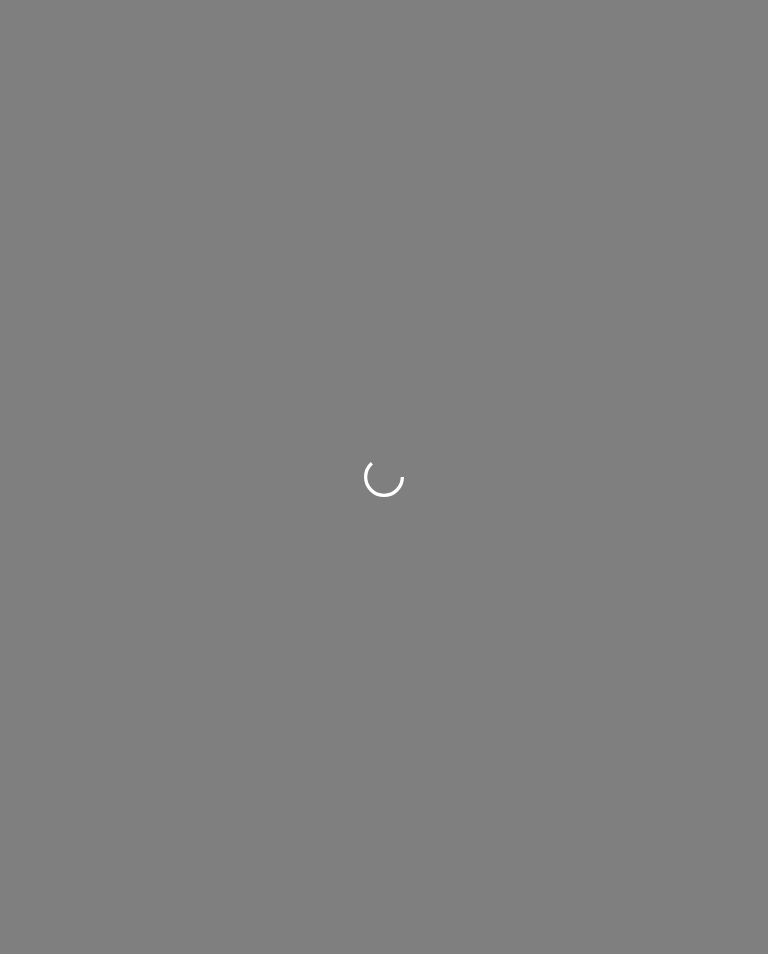 scroll, scrollTop: 0, scrollLeft: 0, axis: both 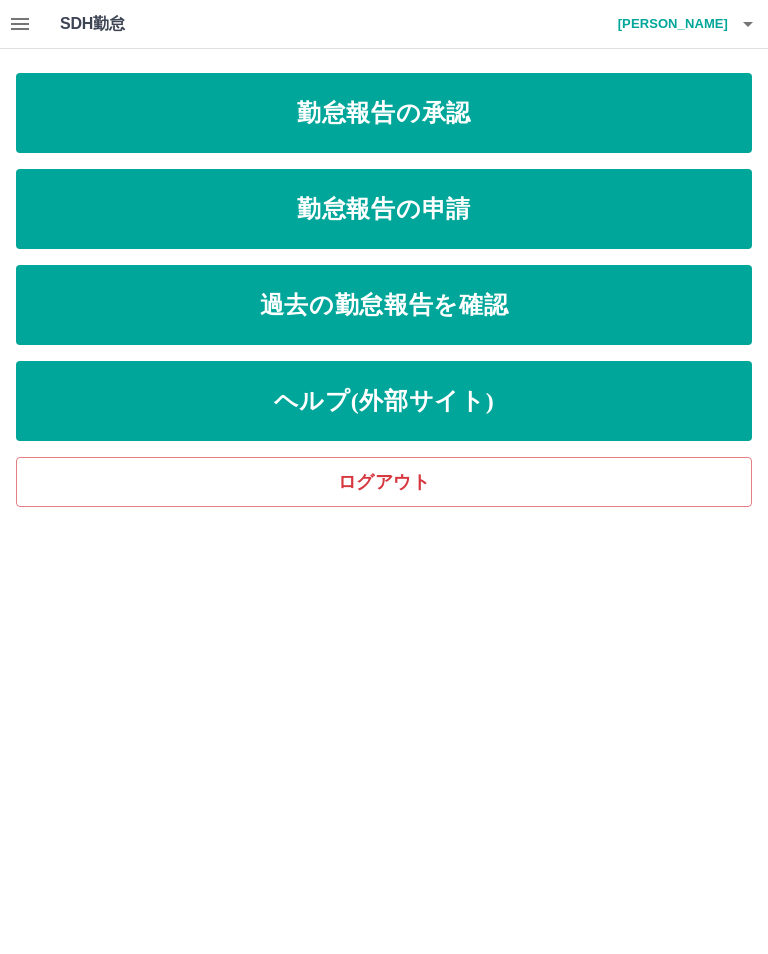 click on "勤怠報告の承認" at bounding box center [384, 113] 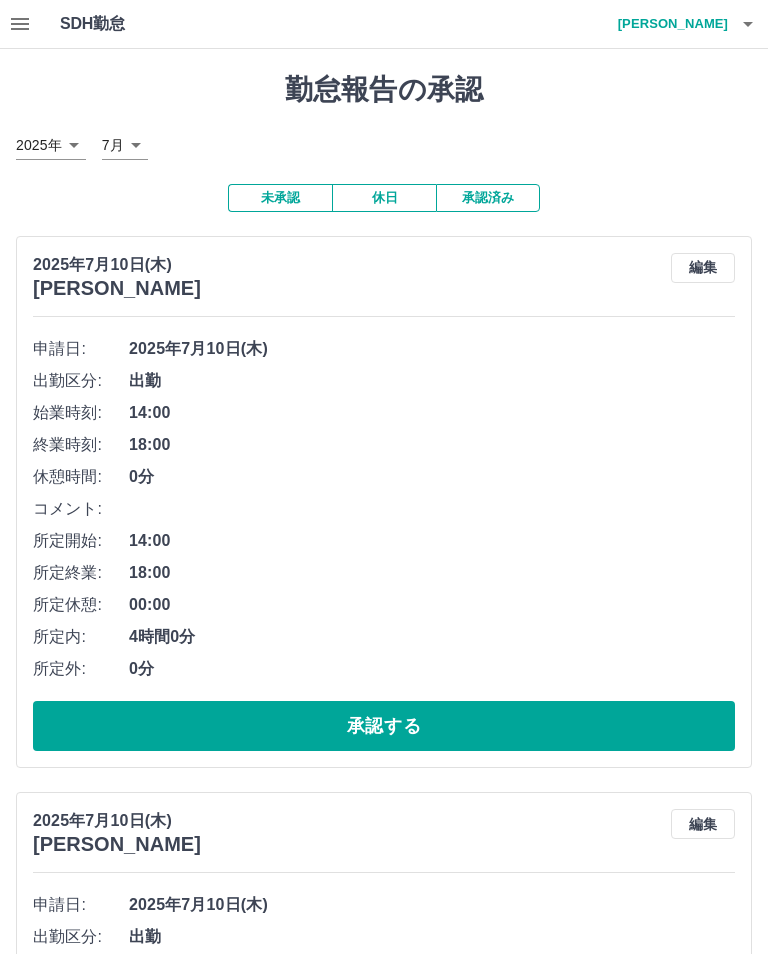 click on "承認する" at bounding box center [384, 726] 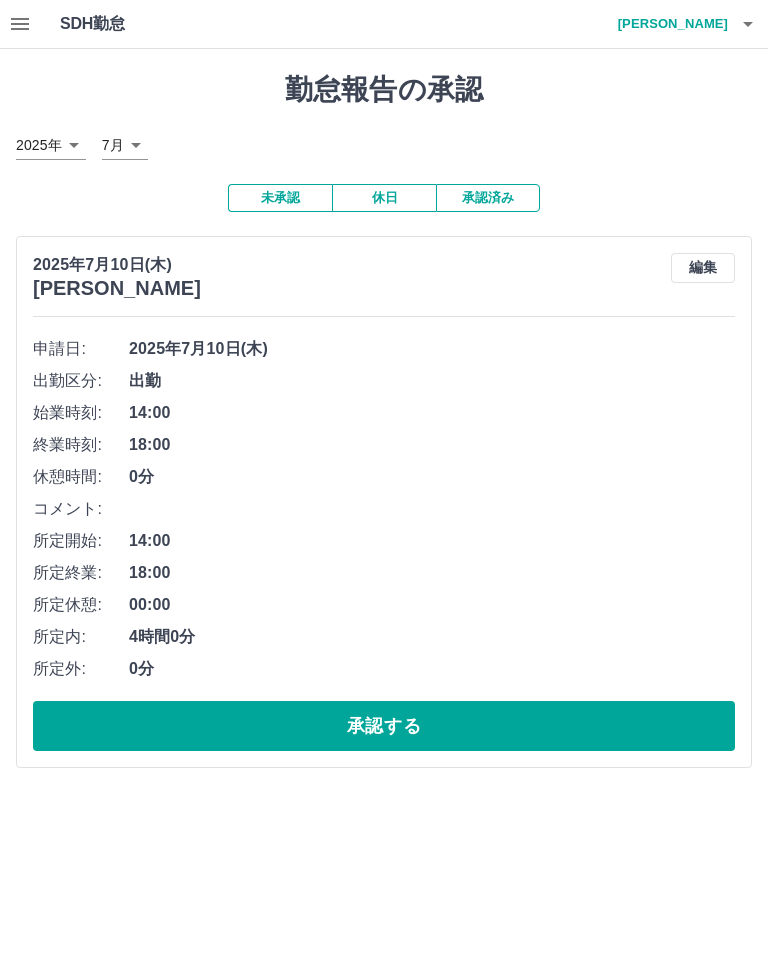 click on "[PERSON_NAME]" at bounding box center (668, 24) 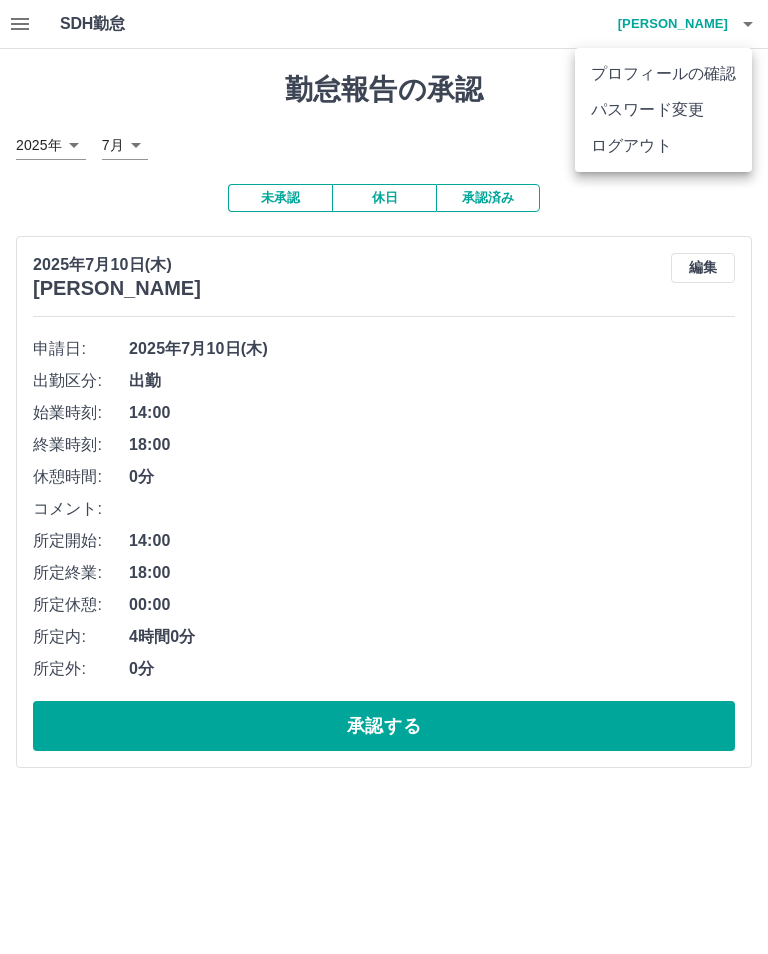 click on "ログアウト" at bounding box center (663, 146) 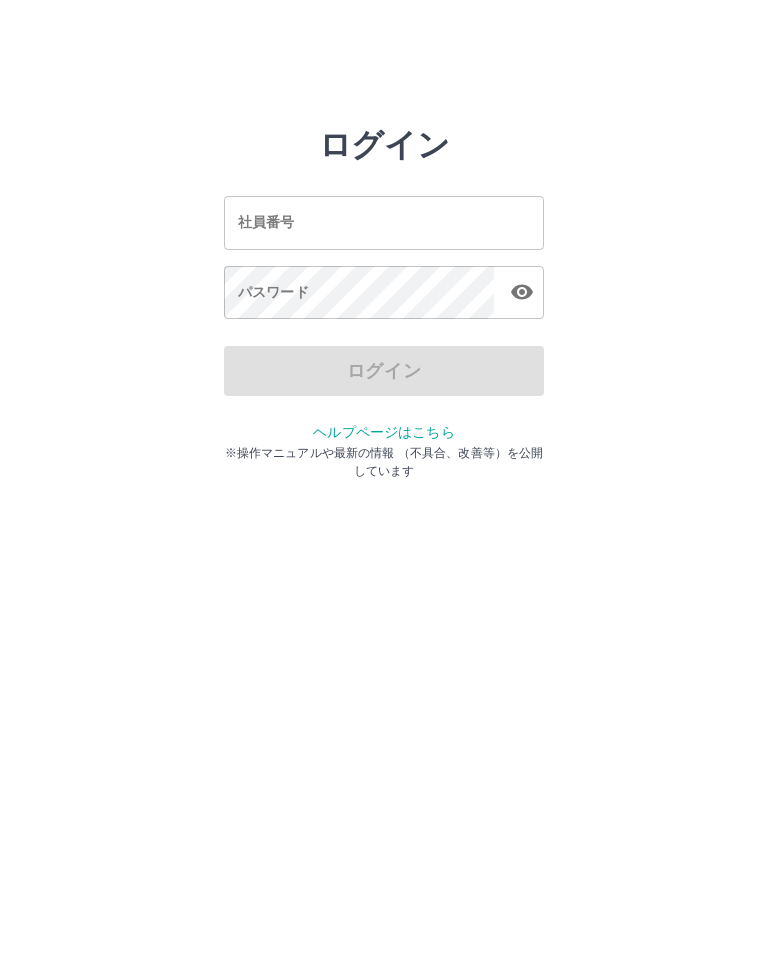 scroll, scrollTop: 0, scrollLeft: 0, axis: both 